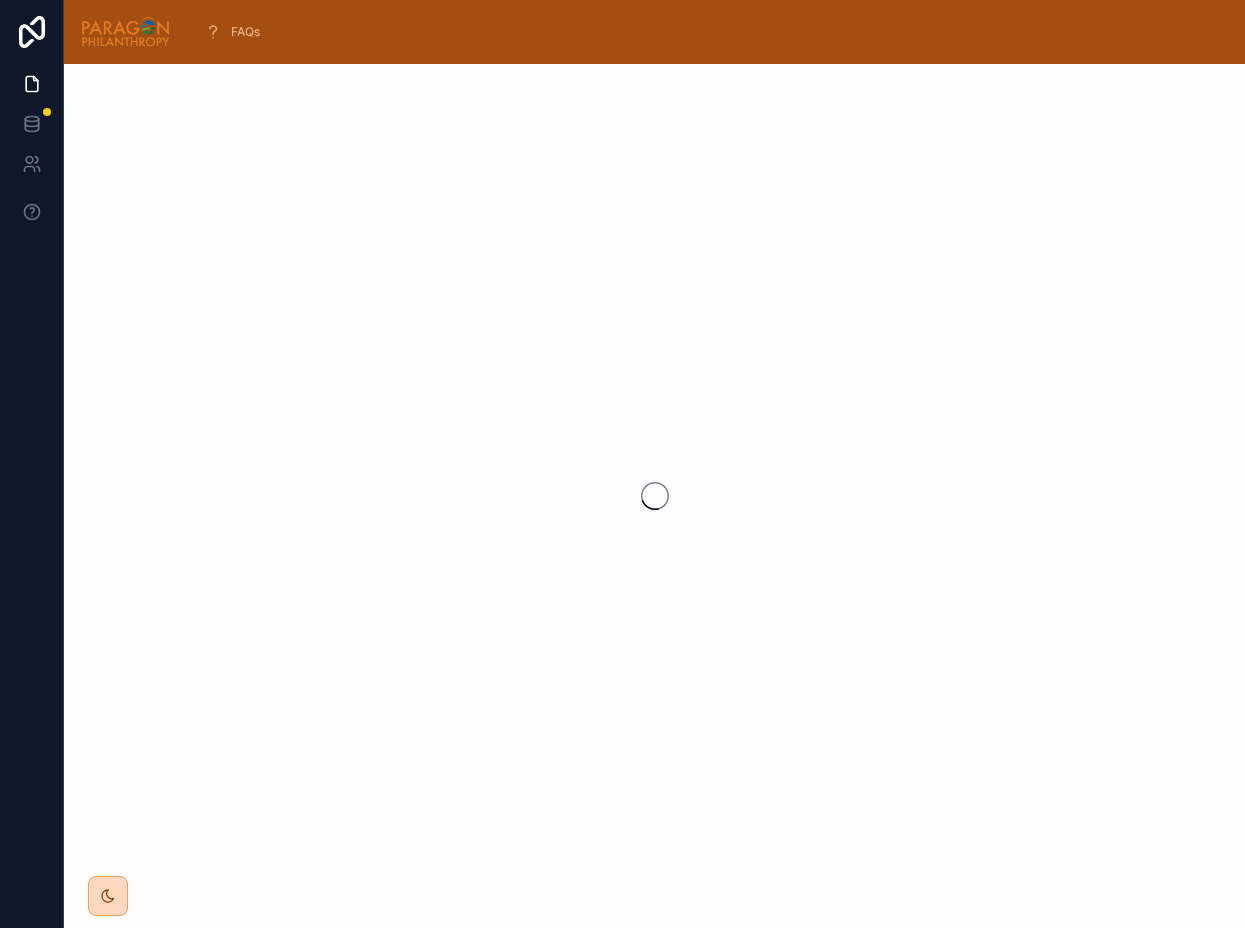 scroll, scrollTop: 0, scrollLeft: 0, axis: both 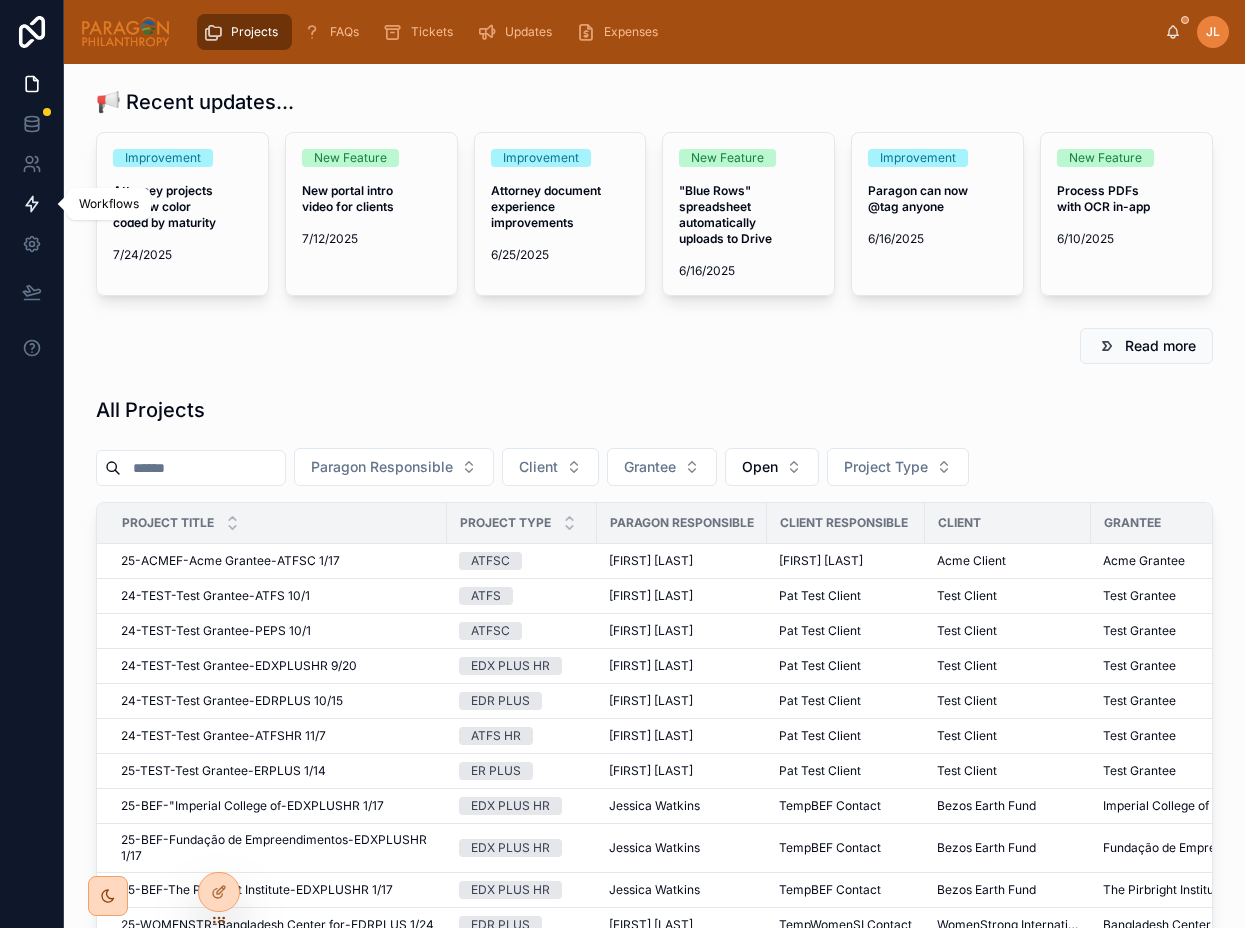 click at bounding box center [31, 204] 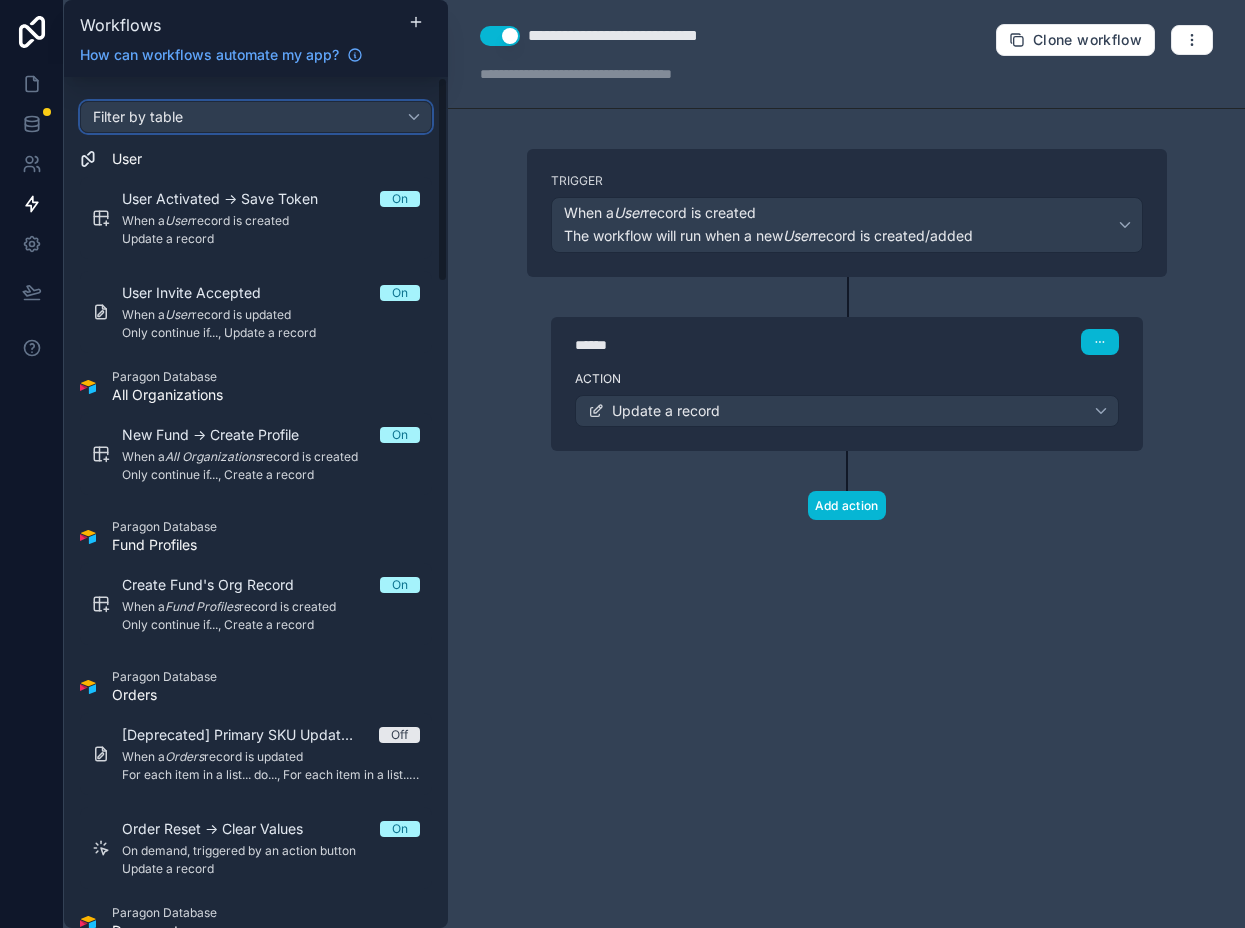 click on "Filter by table" at bounding box center [256, 117] 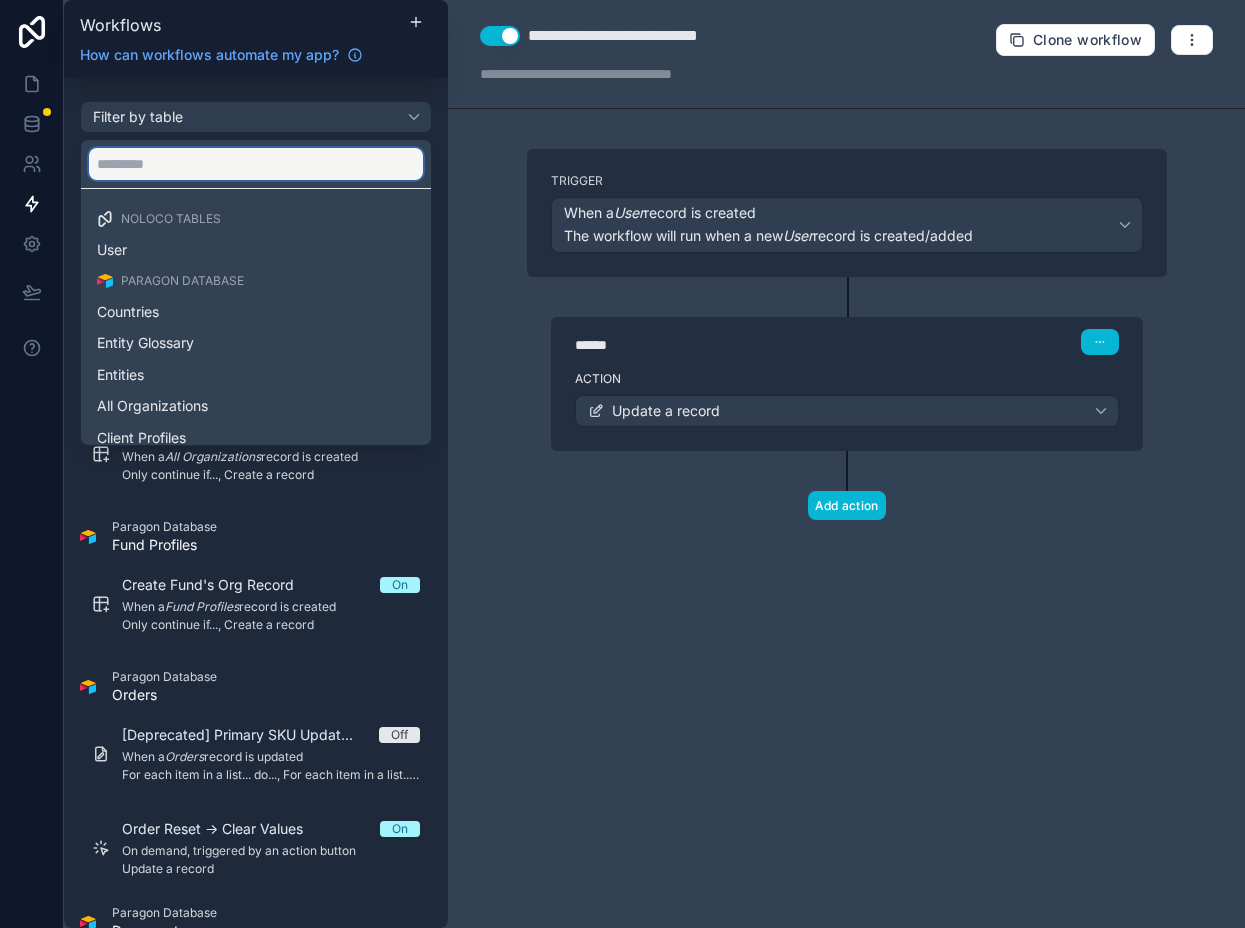 click at bounding box center (256, 164) 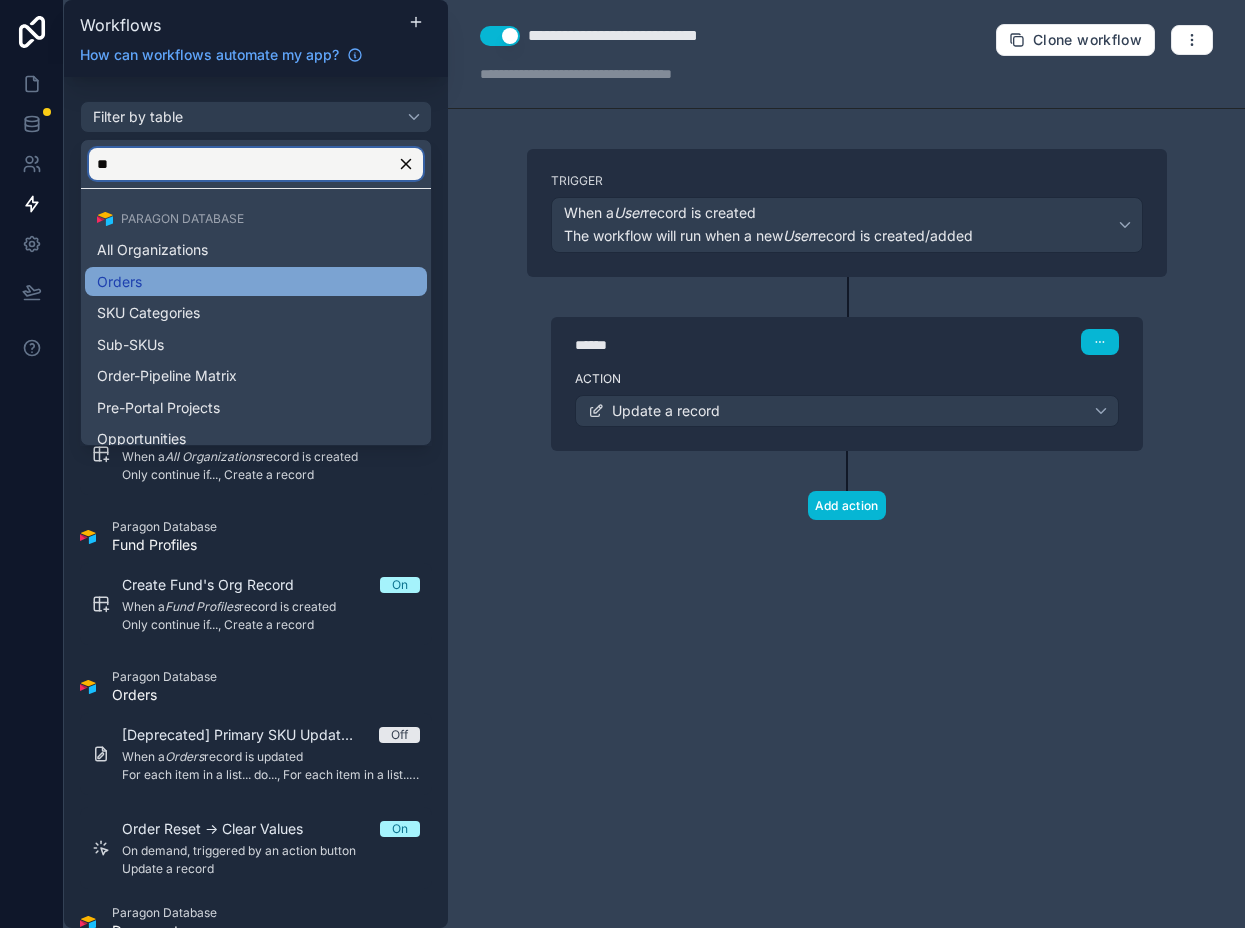 type on "**" 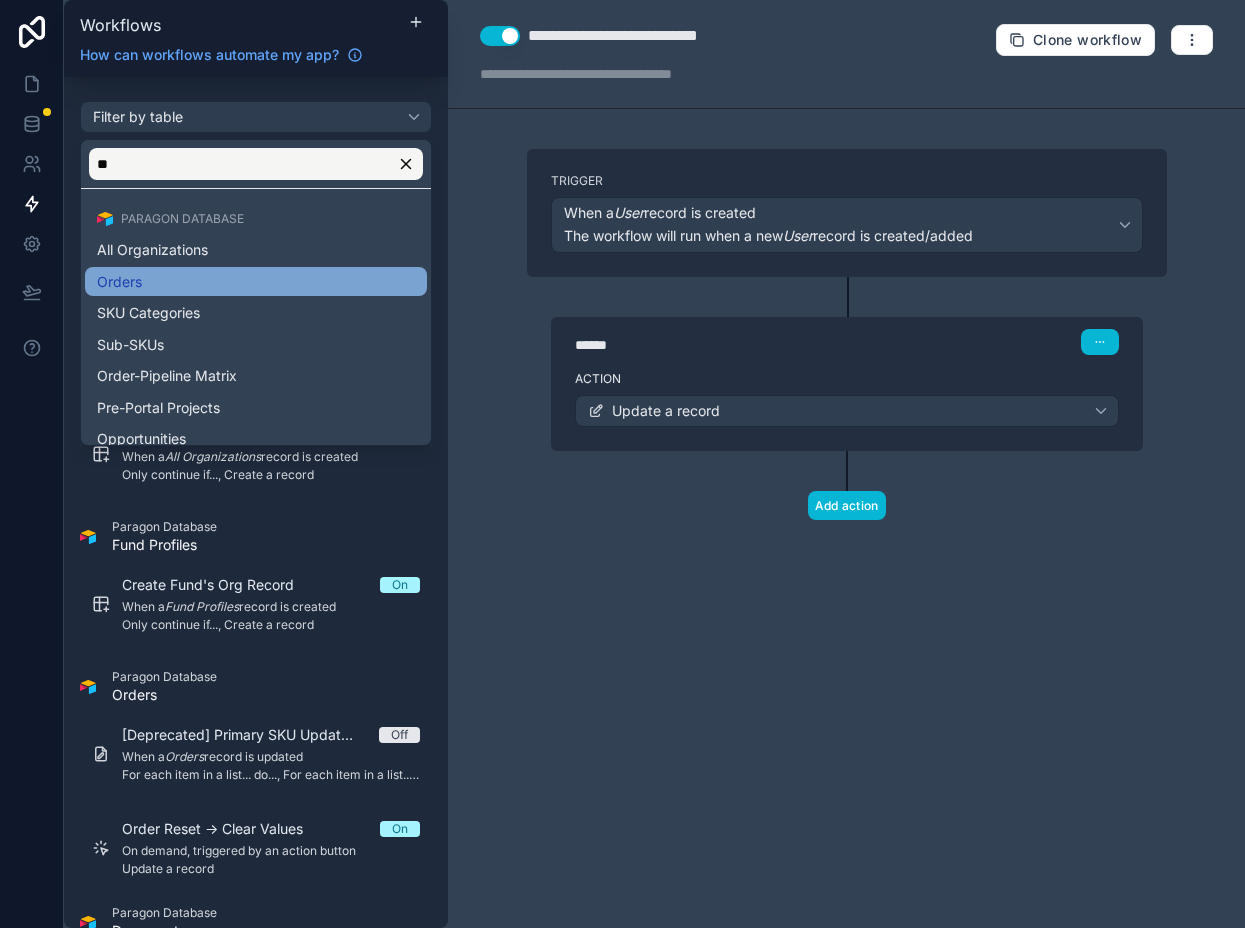 click on "Orders" at bounding box center (256, 282) 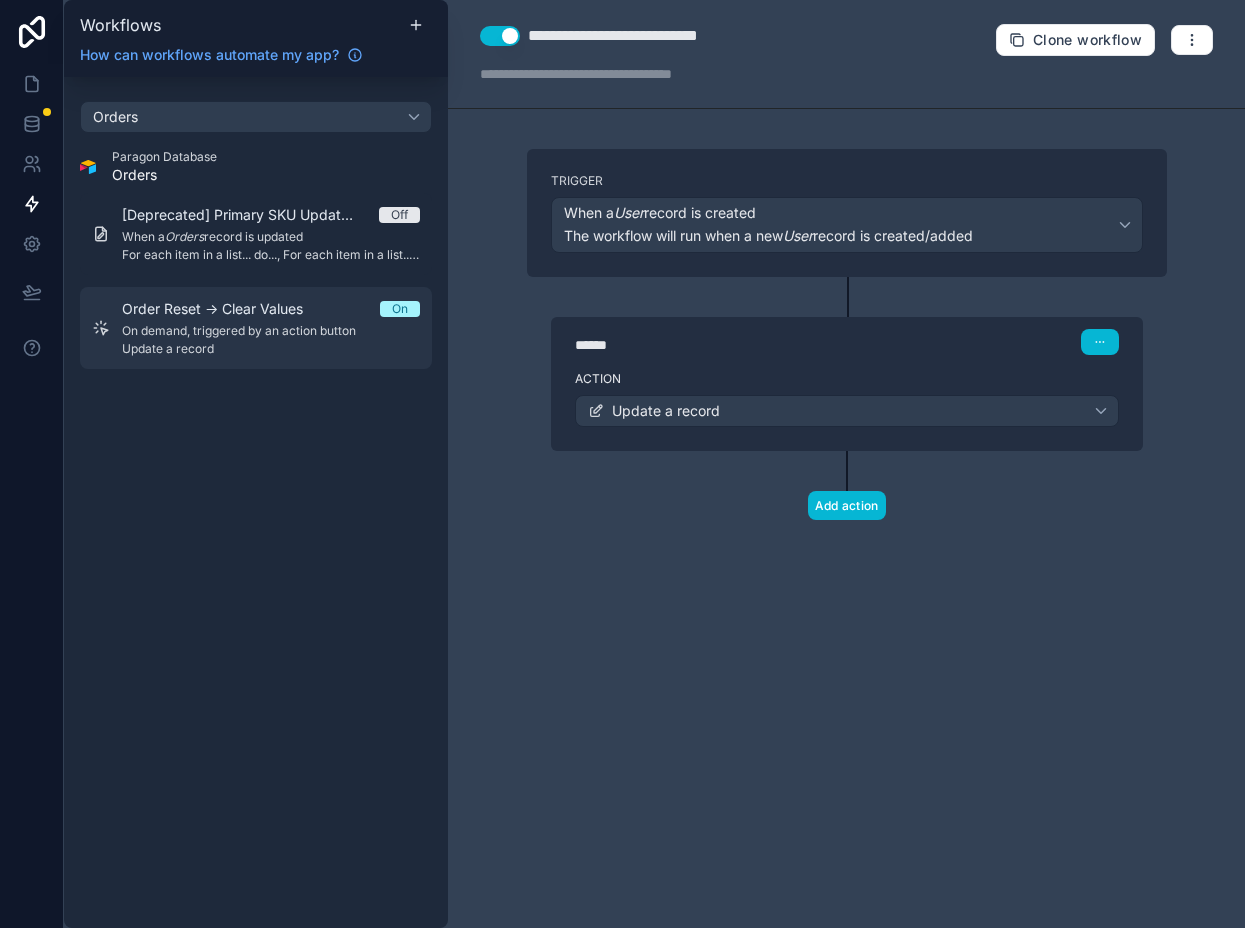 click on "Order Reset -> Clear Values" at bounding box center (224, 309) 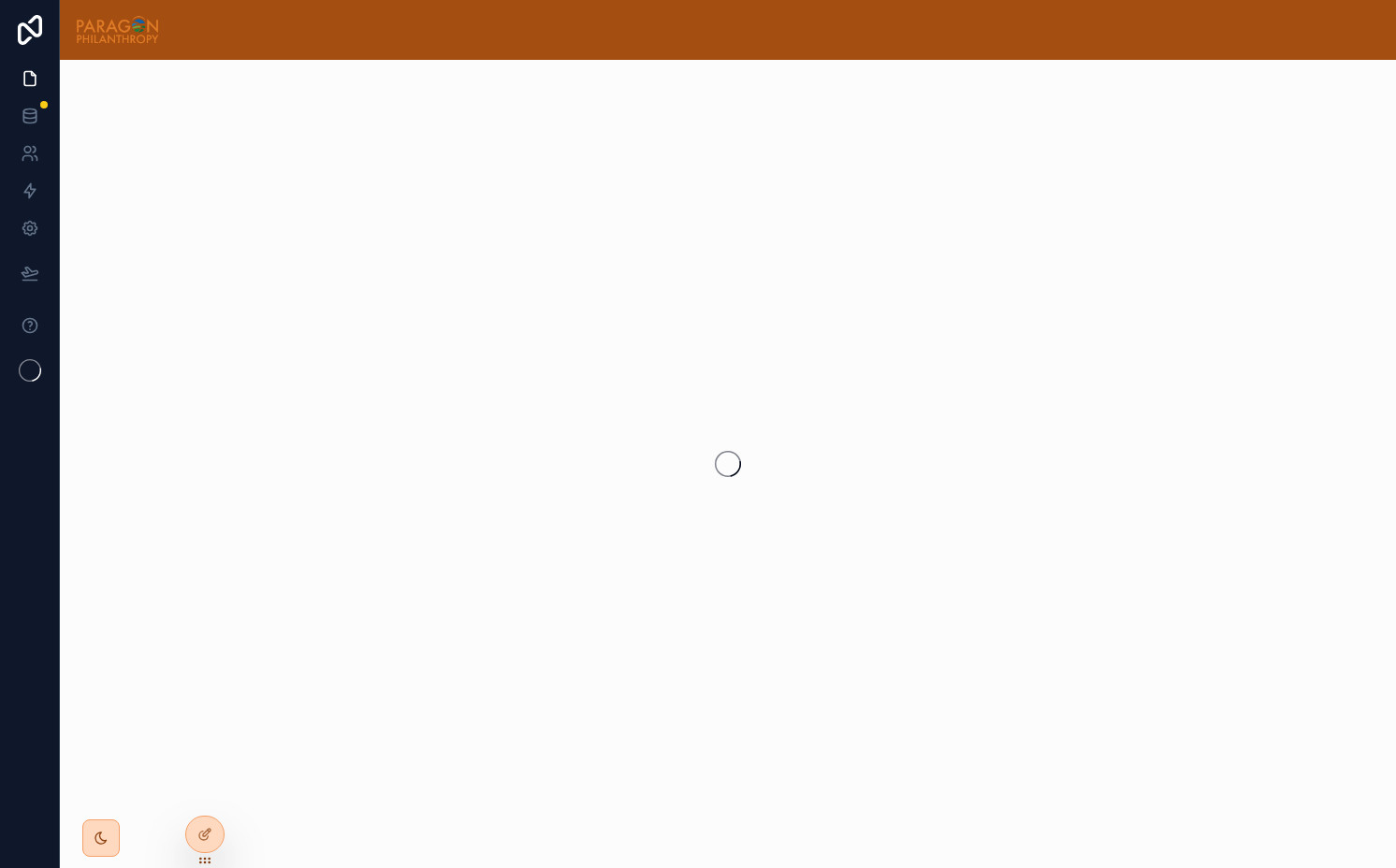 scroll, scrollTop: 0, scrollLeft: 0, axis: both 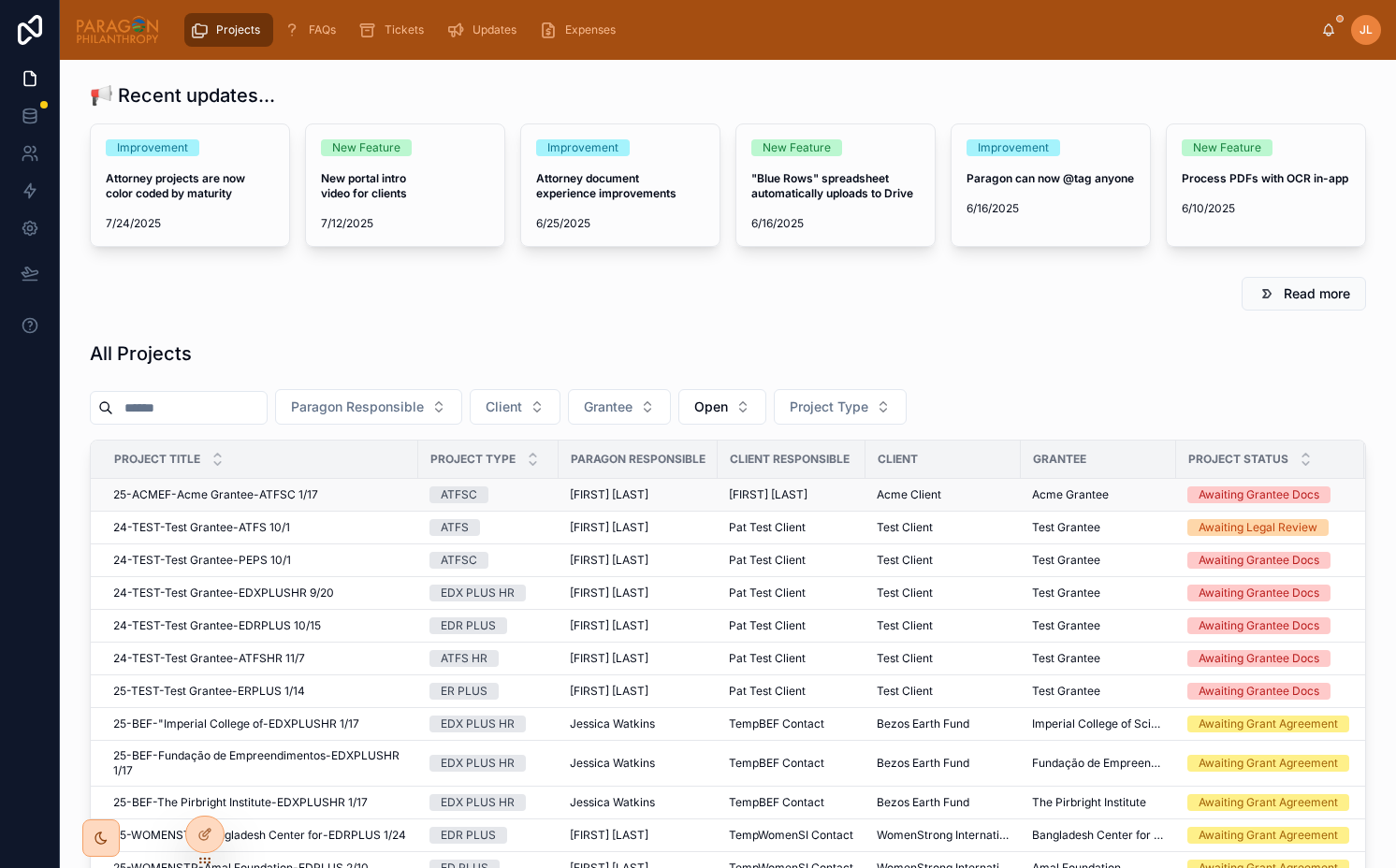 click on "25-ACMEF-Acme Grantee-ATFSC 1/17" at bounding box center [215, 495] 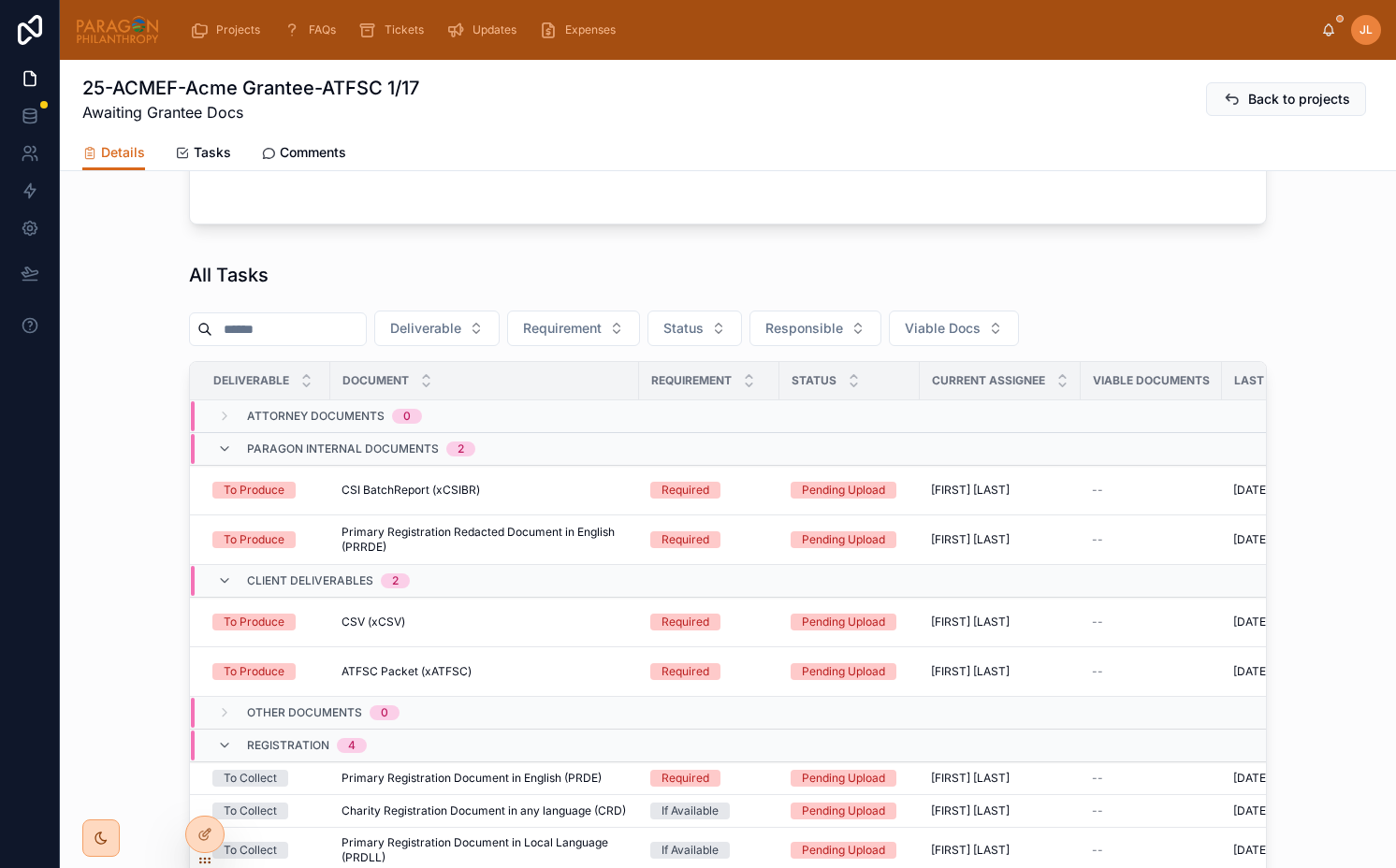 scroll, scrollTop: 894, scrollLeft: 0, axis: vertical 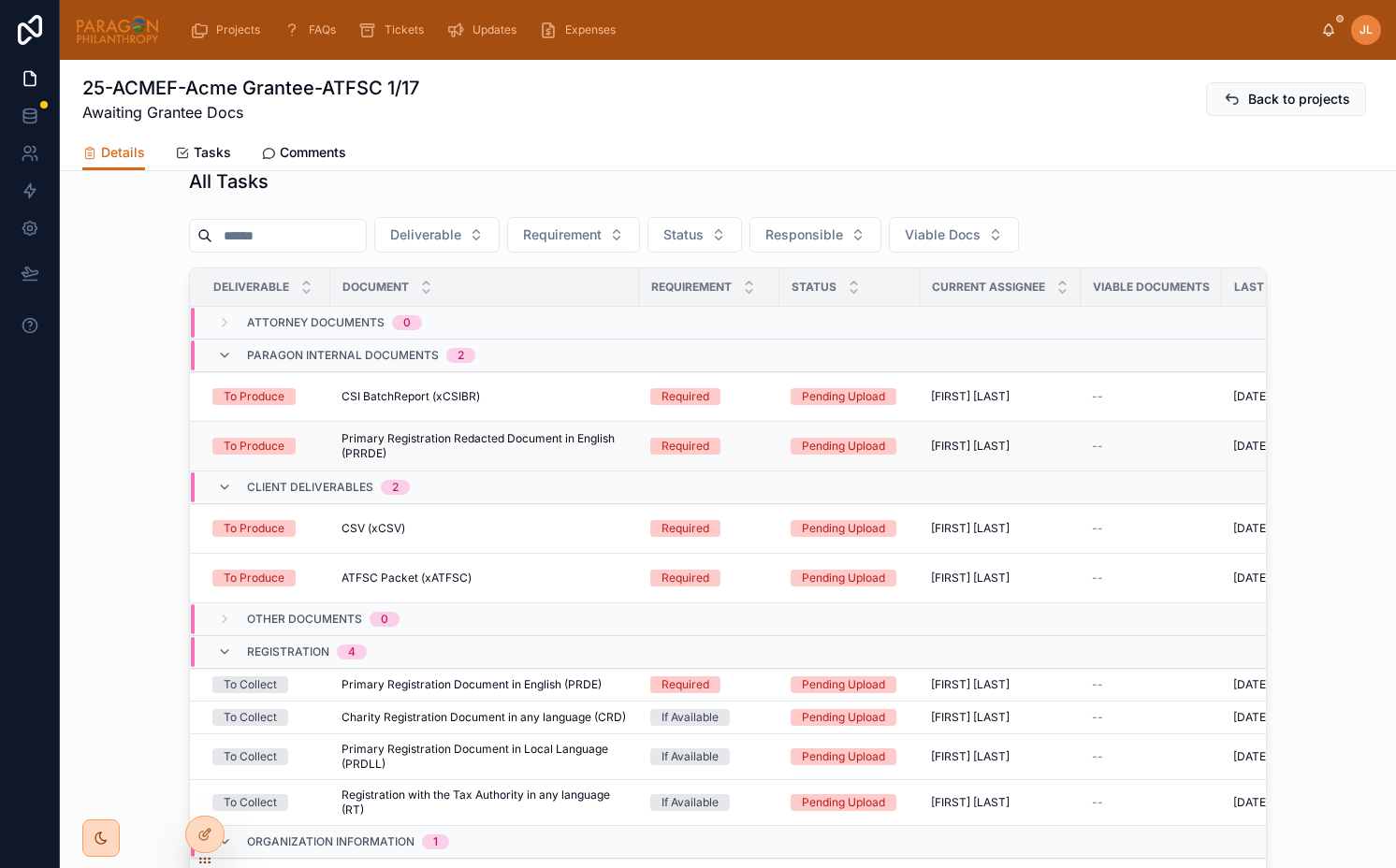 click on "Primary Registration Redacted Document in English (PRRDE)" at bounding box center [485, 446] 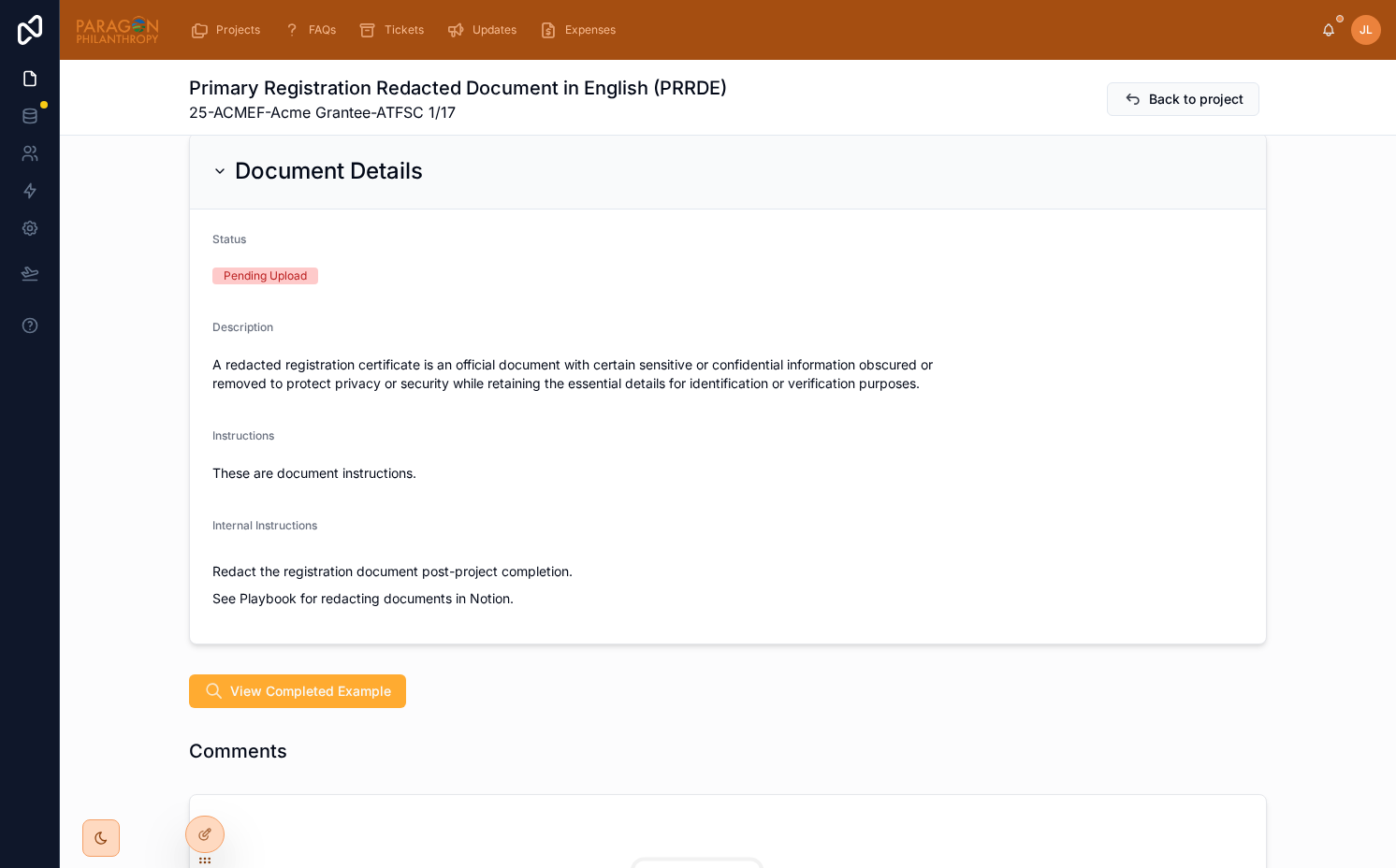 scroll, scrollTop: 196, scrollLeft: 0, axis: vertical 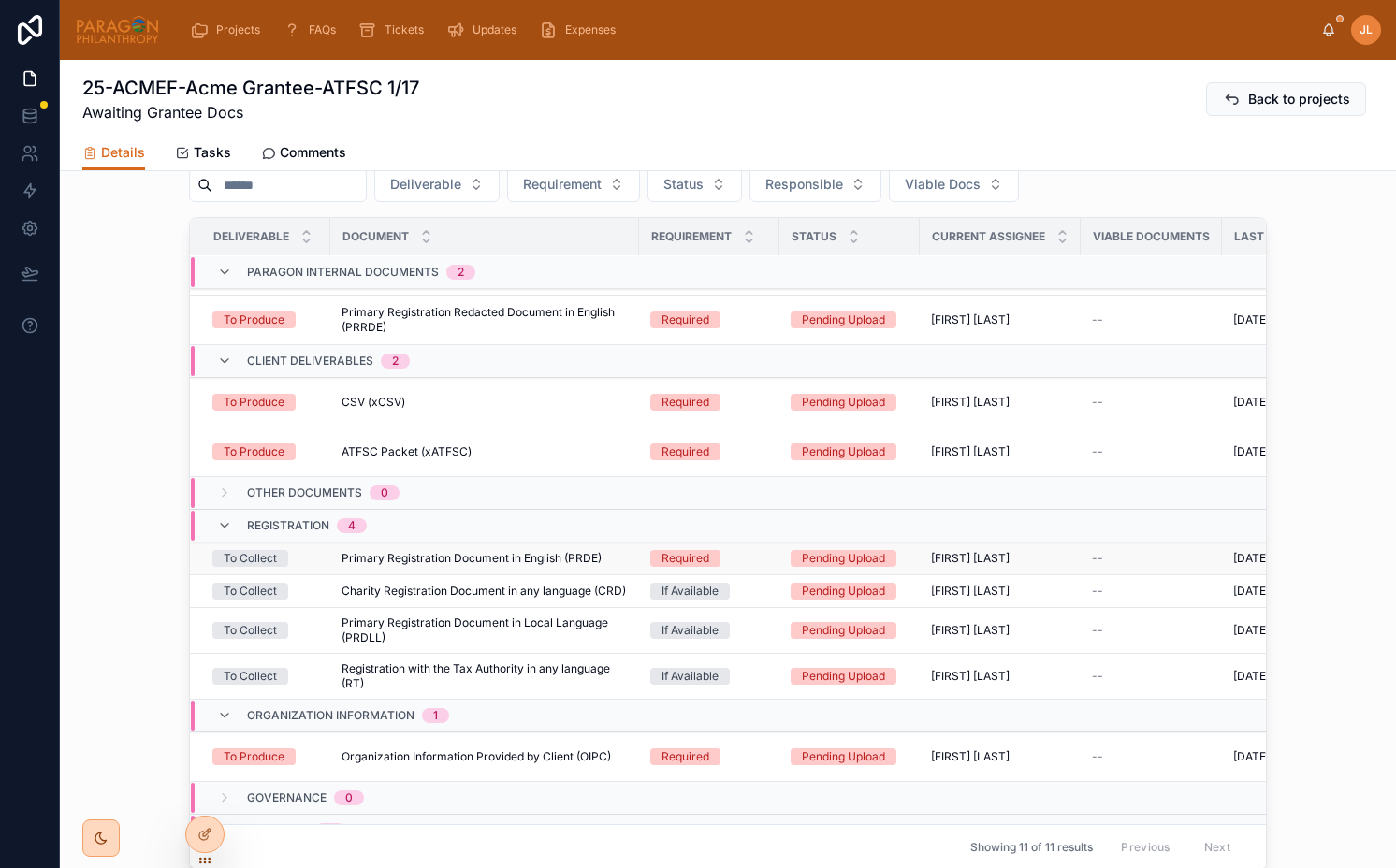click on "Primary Registration Document in English (PRDE)" at bounding box center (472, 558) 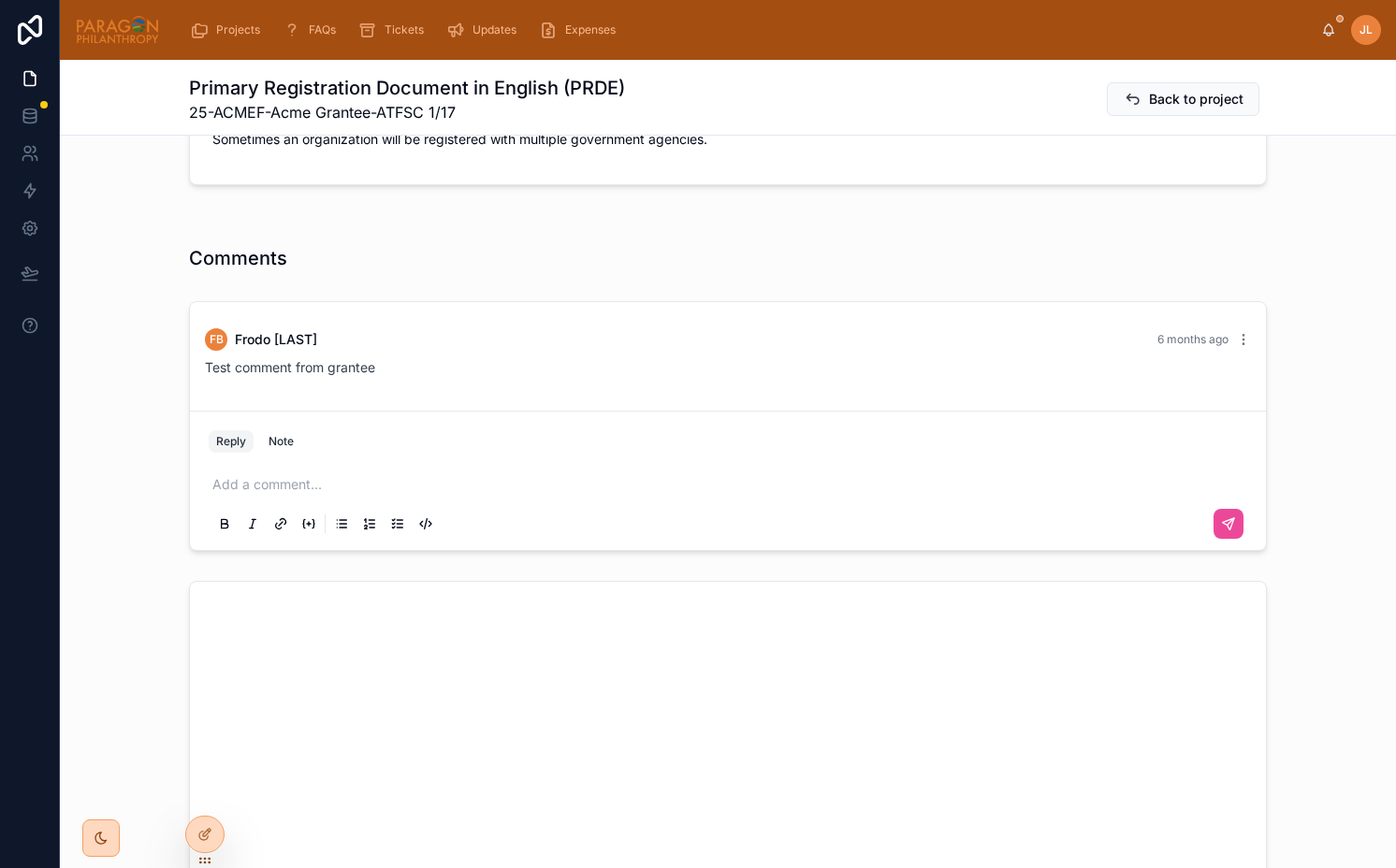 scroll, scrollTop: 940, scrollLeft: 0, axis: vertical 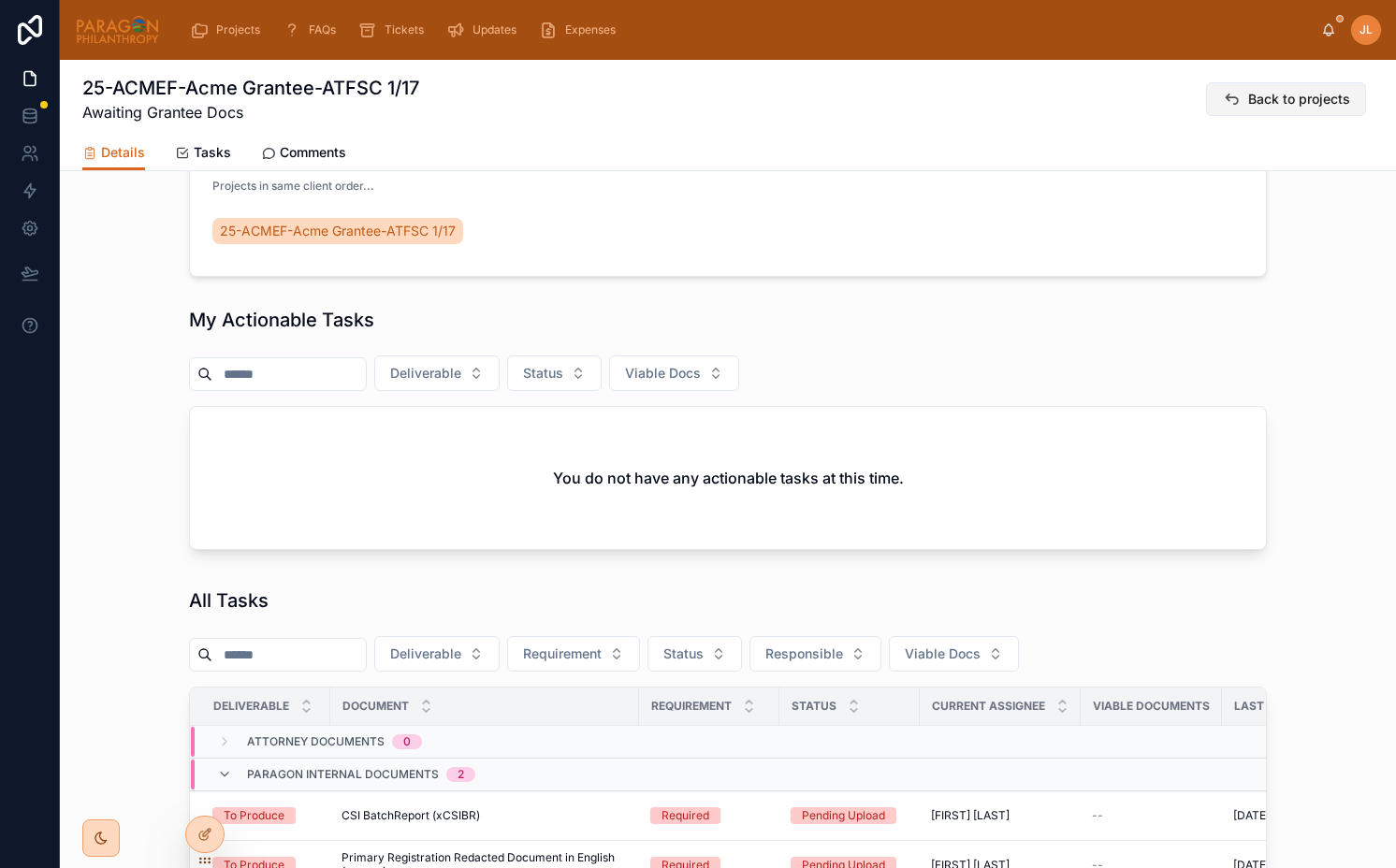 click on "Back to projects" at bounding box center [1299, 99] 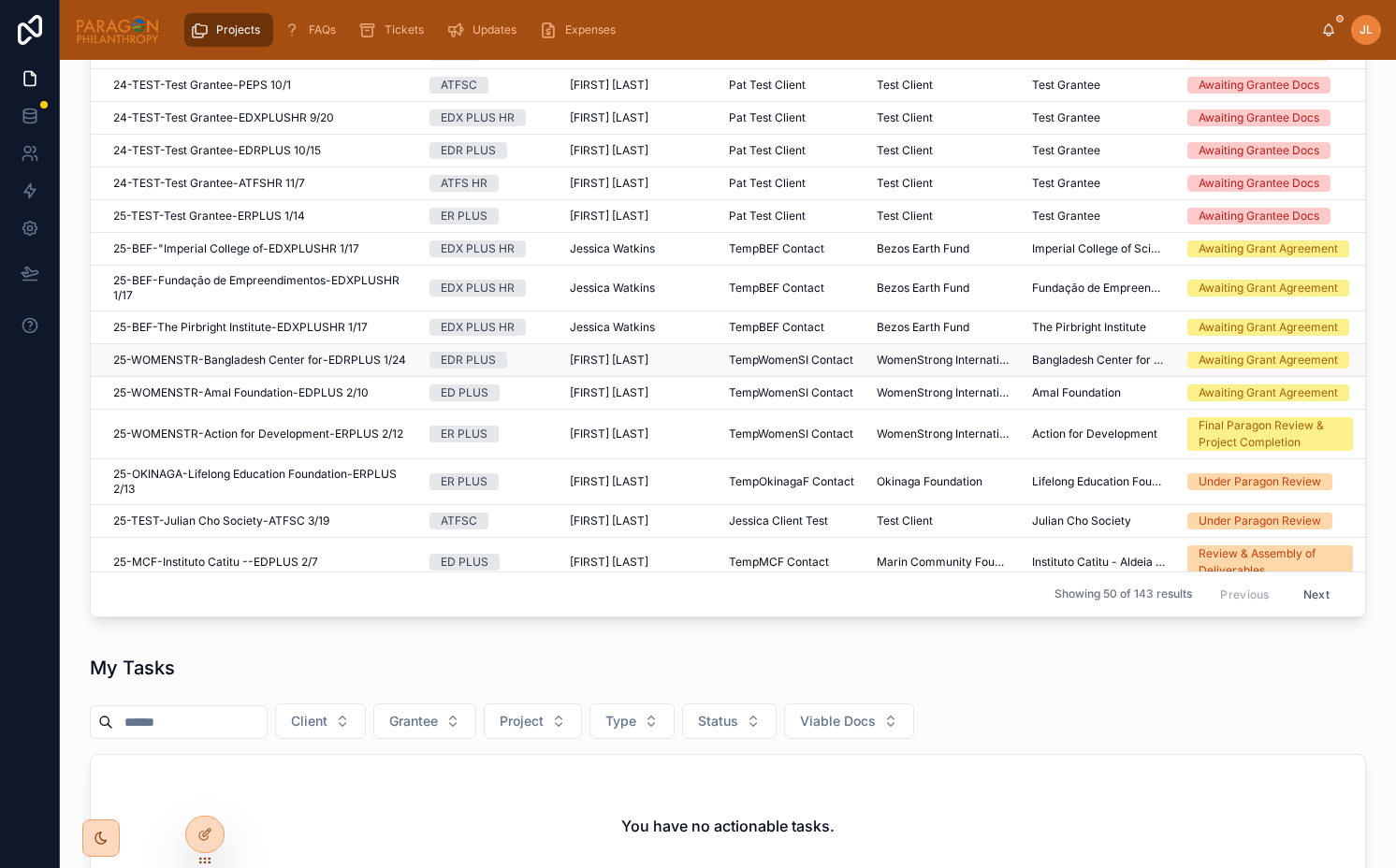 scroll, scrollTop: 438, scrollLeft: 0, axis: vertical 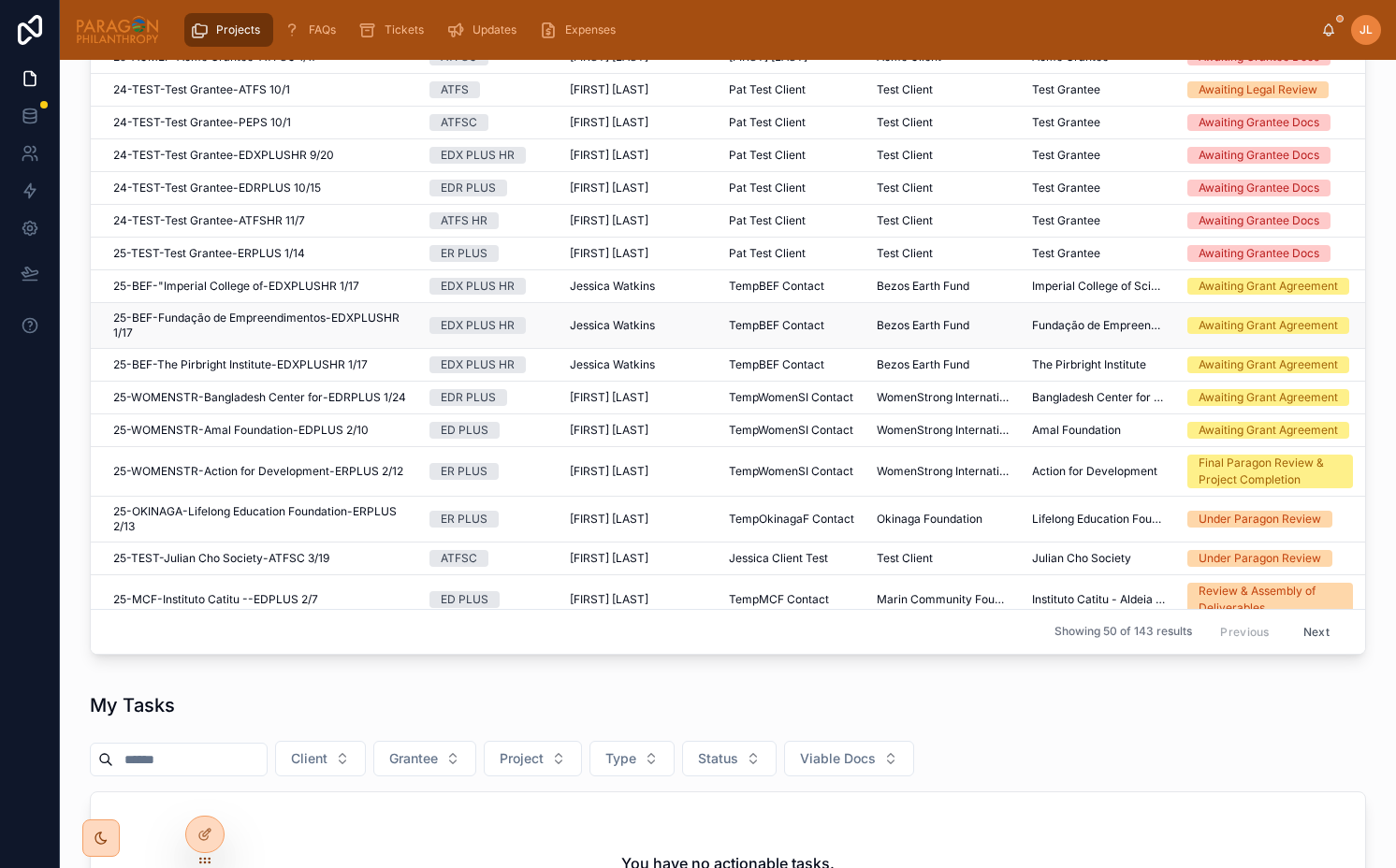 click on "25-BEF-Fundação de Empreendimentos-EDXPLUSHR 1/17" at bounding box center [260, 326] 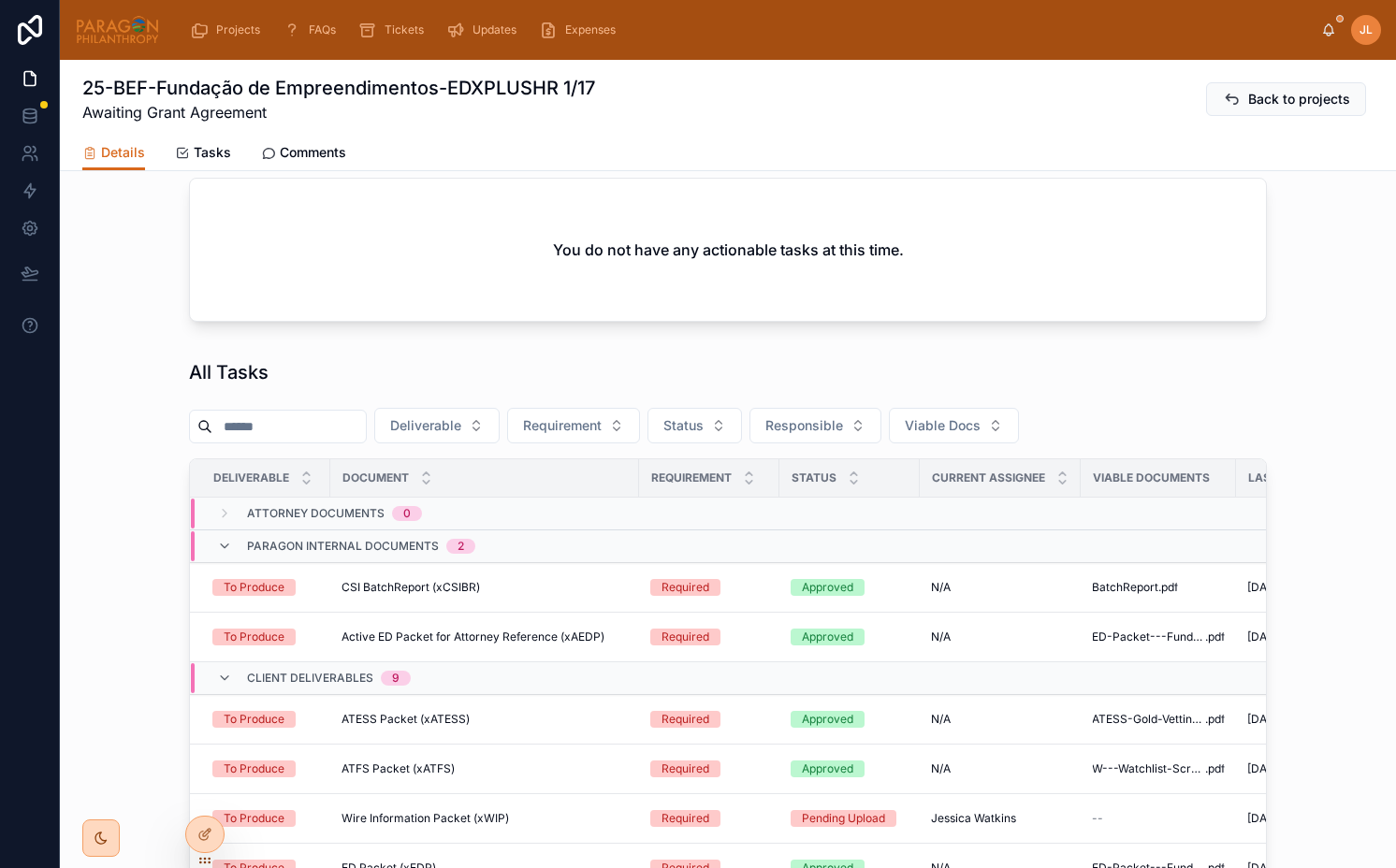 scroll, scrollTop: 827, scrollLeft: 0, axis: vertical 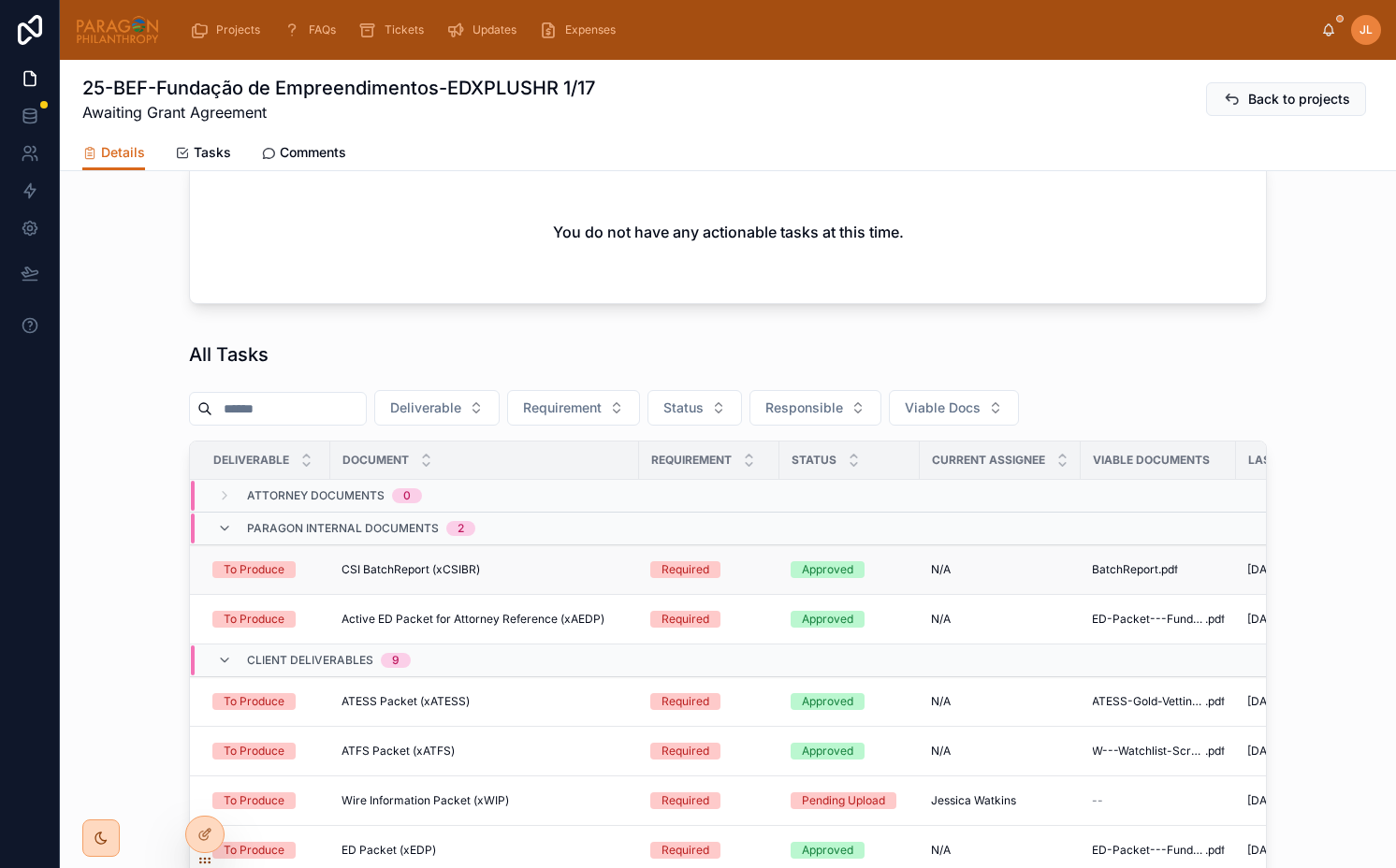 click on "CSI BatchReport (xCSIBR)" at bounding box center (411, 570) 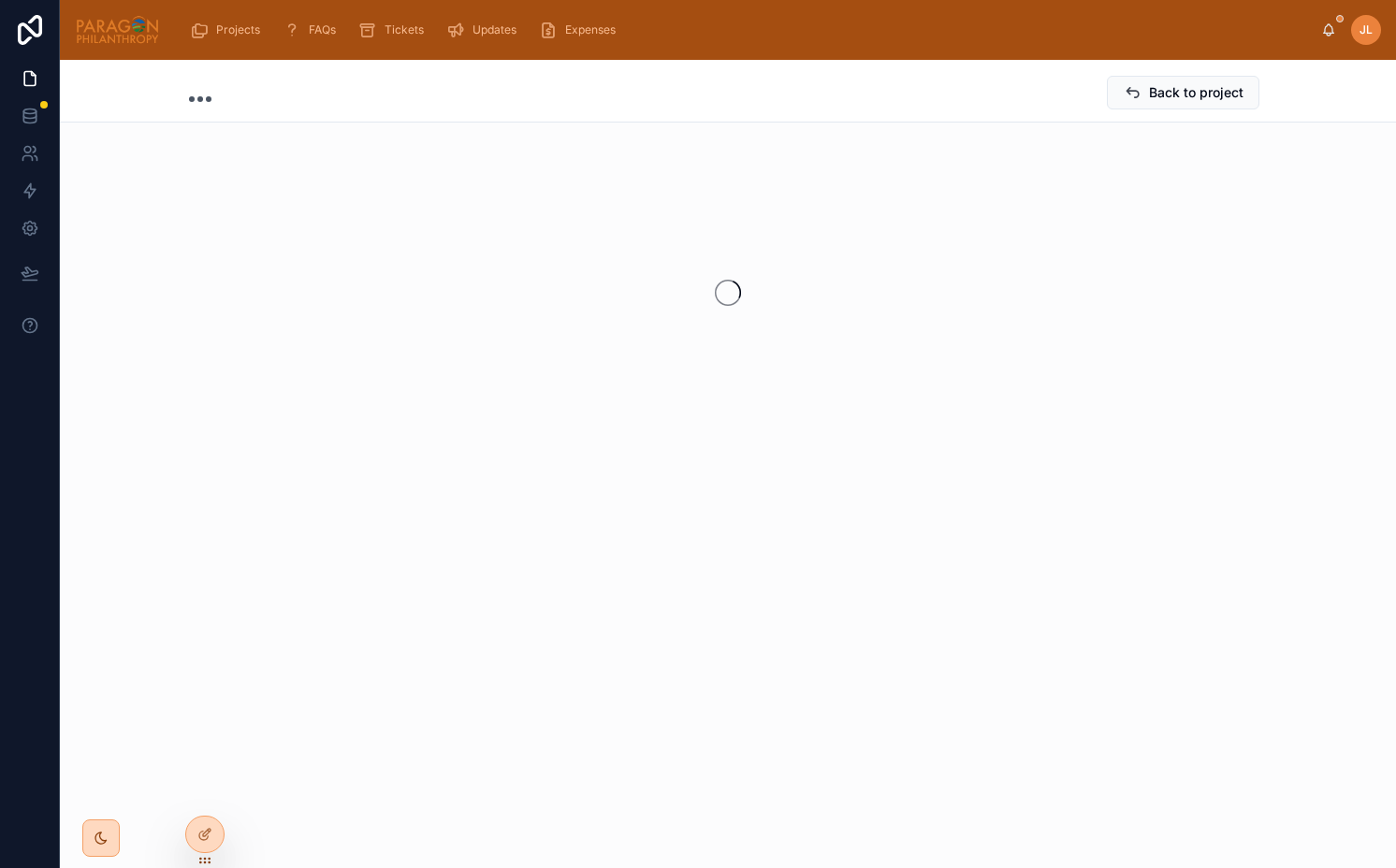 scroll, scrollTop: 0, scrollLeft: 0, axis: both 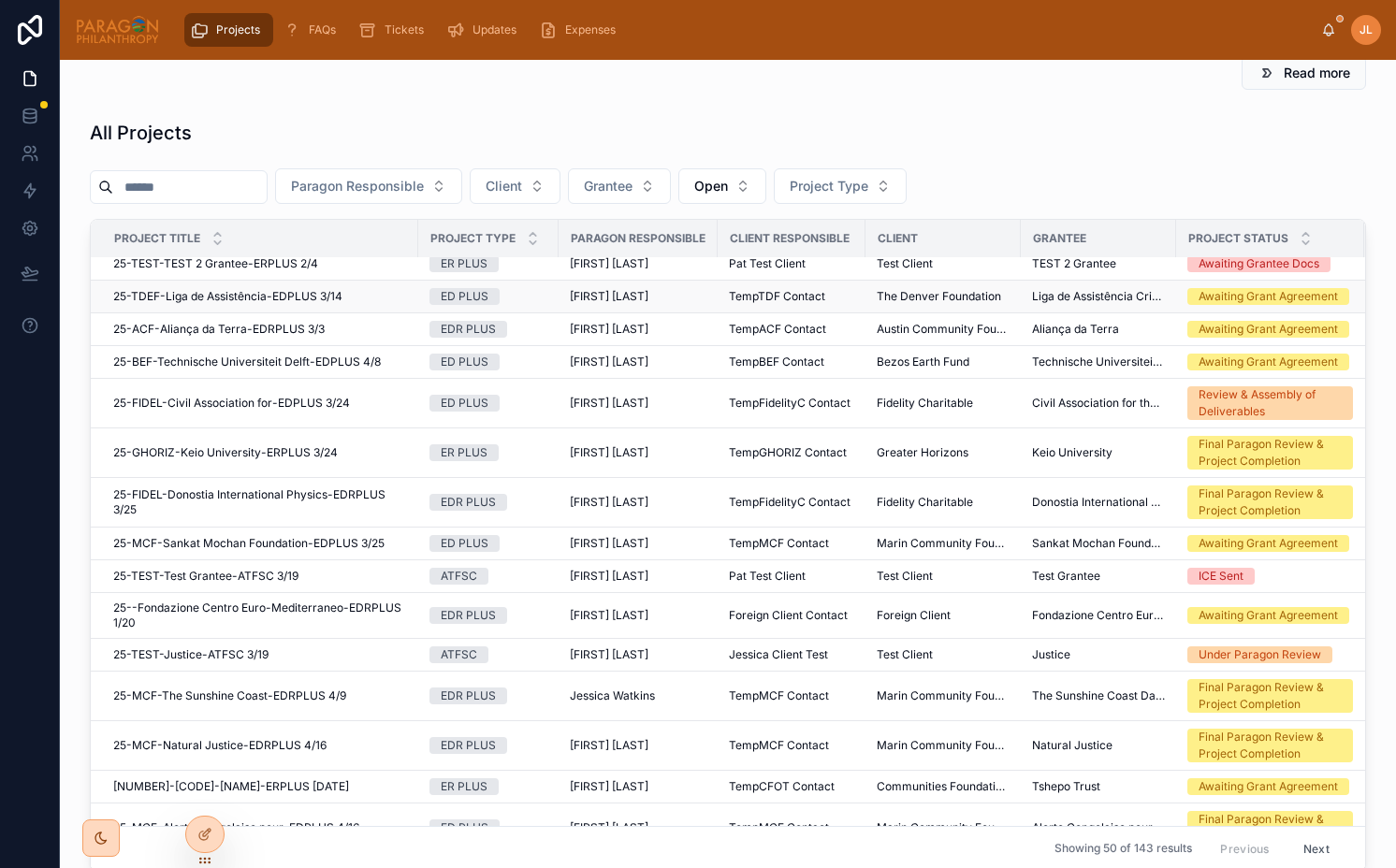 click on "25-TDEF-Liga de Assistência-EDPLUS 3/14" at bounding box center (227, 297) 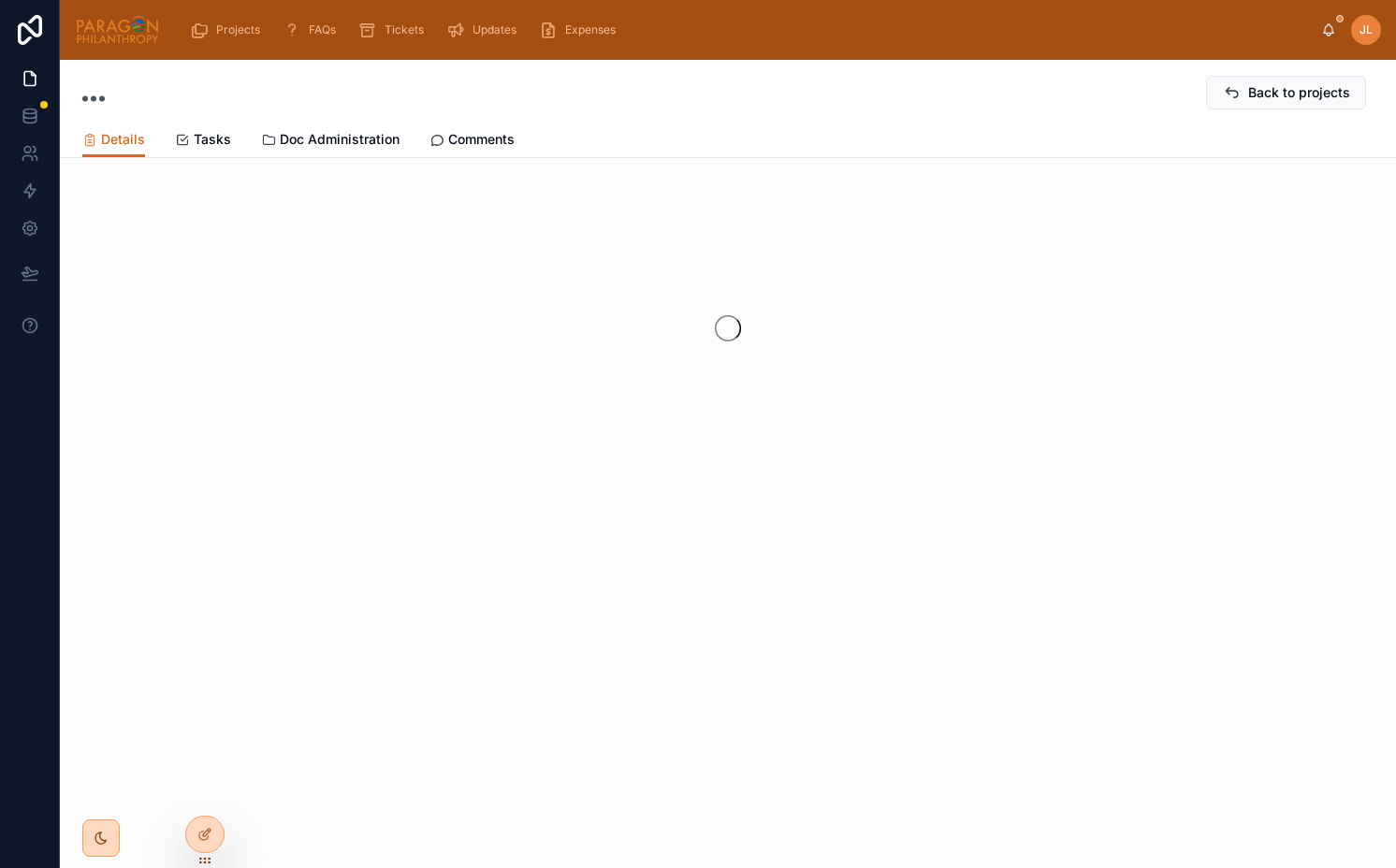 scroll, scrollTop: 0, scrollLeft: 0, axis: both 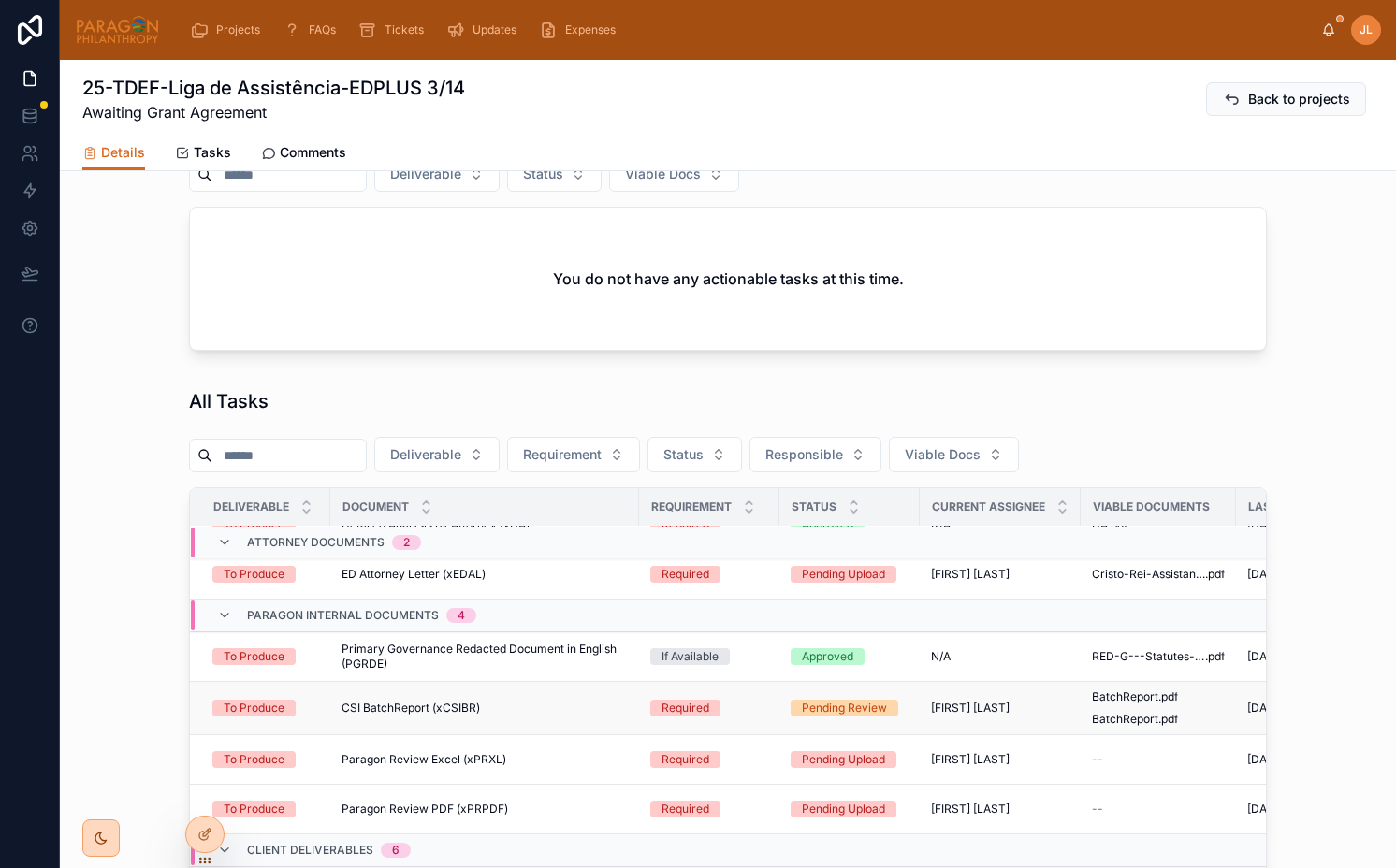 click on "CSI BatchReport (xCSIBR)" at bounding box center (411, 708) 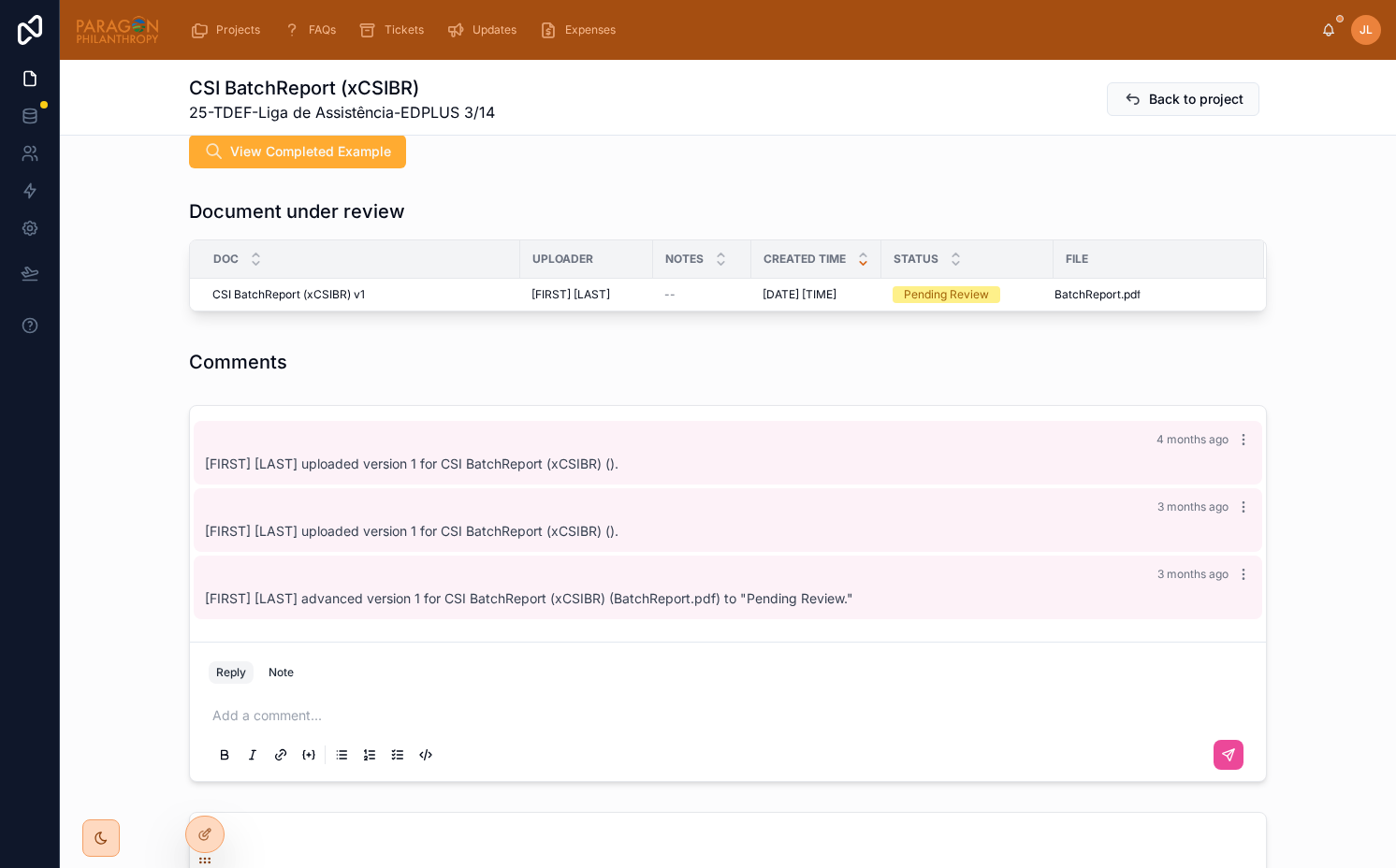 click on "File" at bounding box center (1077, 259) 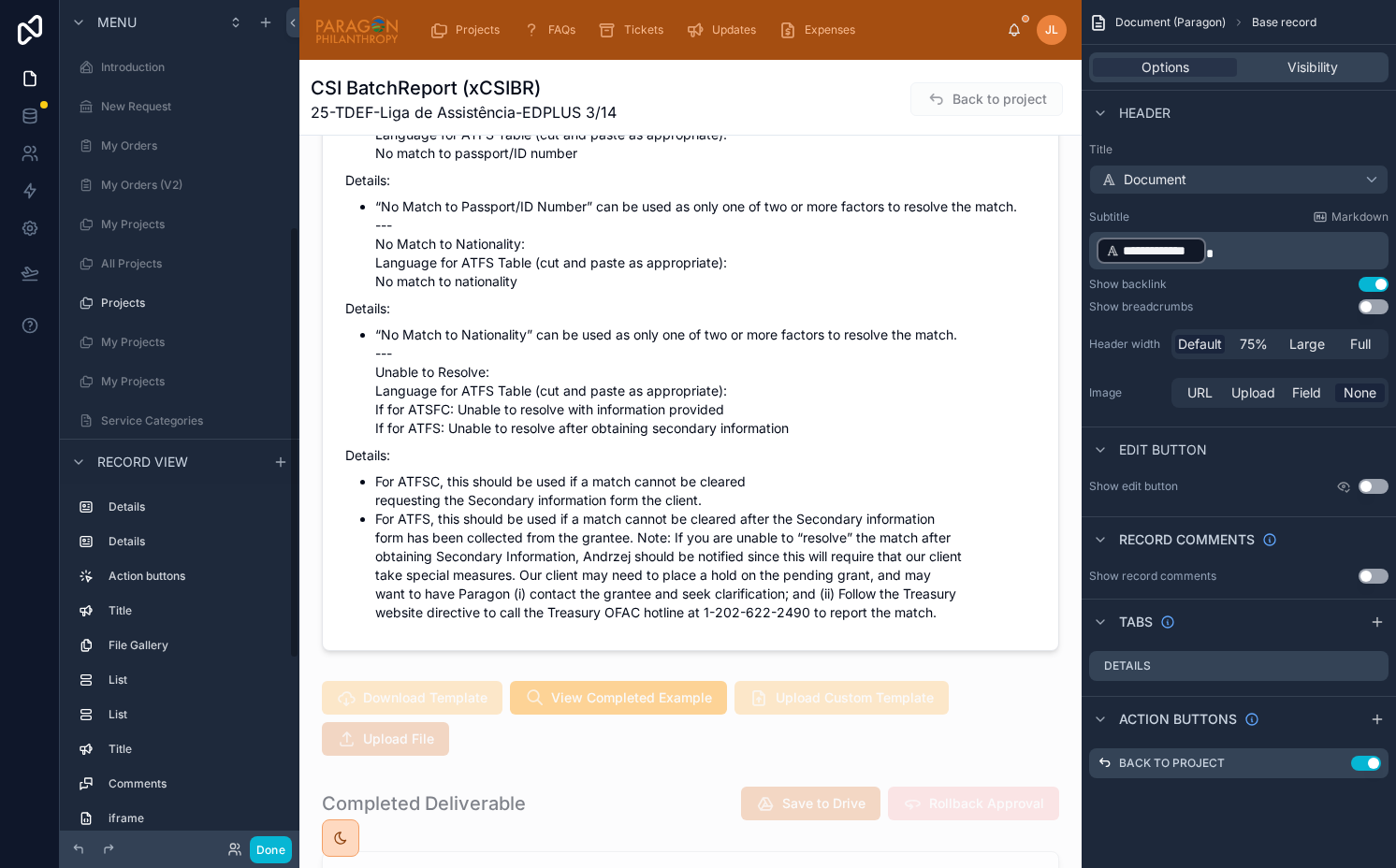 scroll, scrollTop: 443, scrollLeft: 0, axis: vertical 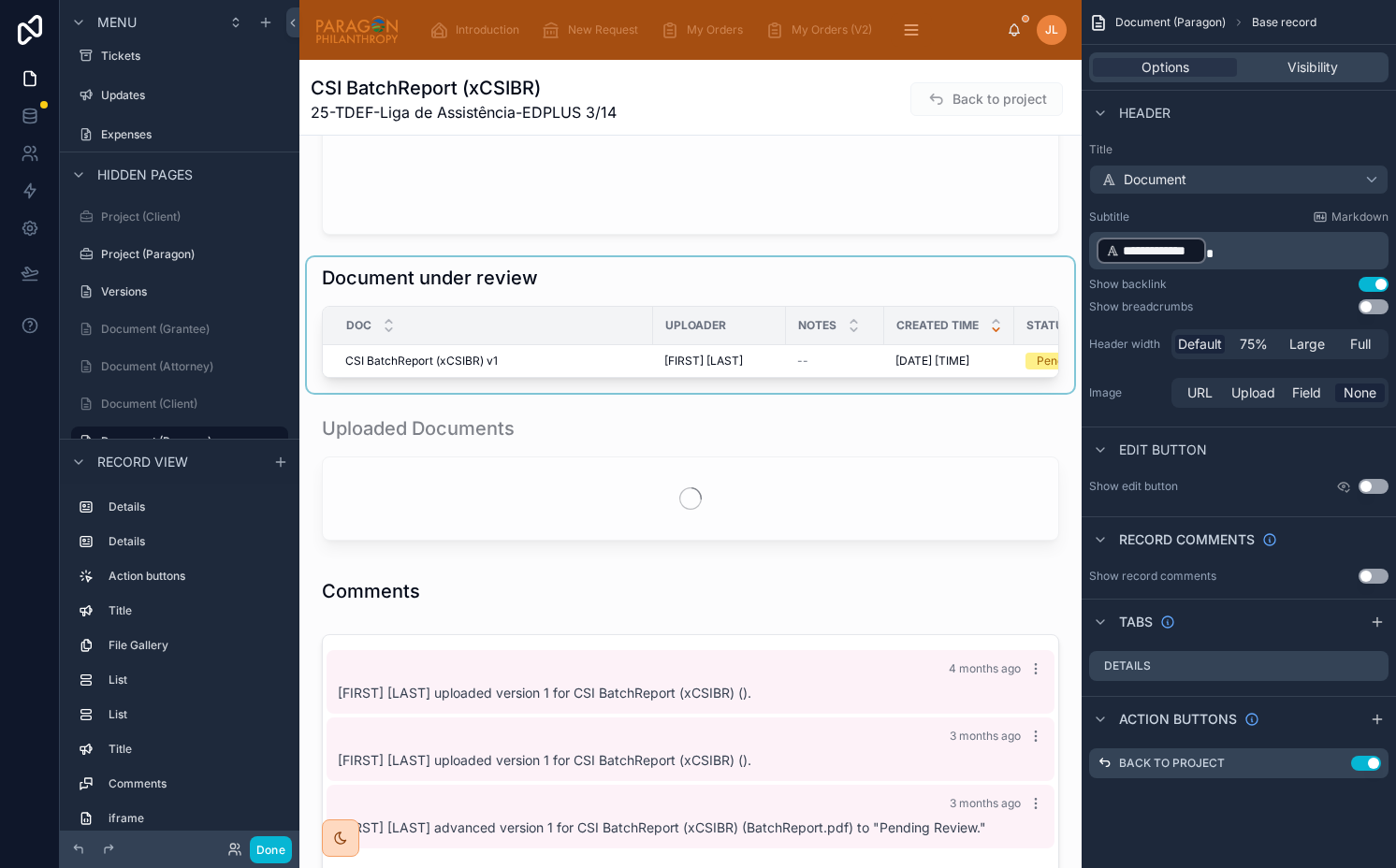 click at bounding box center [691, 325] 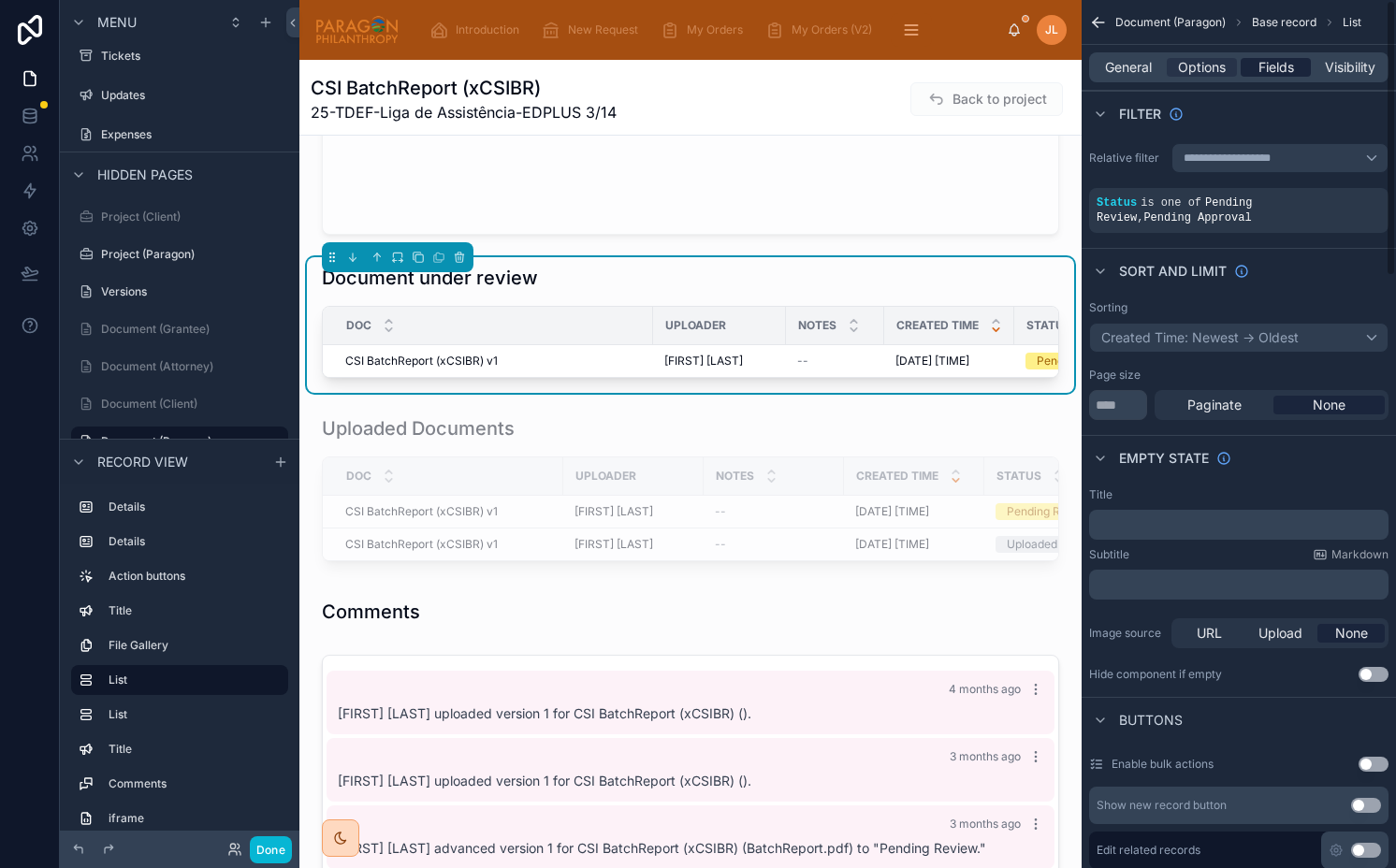 click on "Fields" at bounding box center (1276, 67) 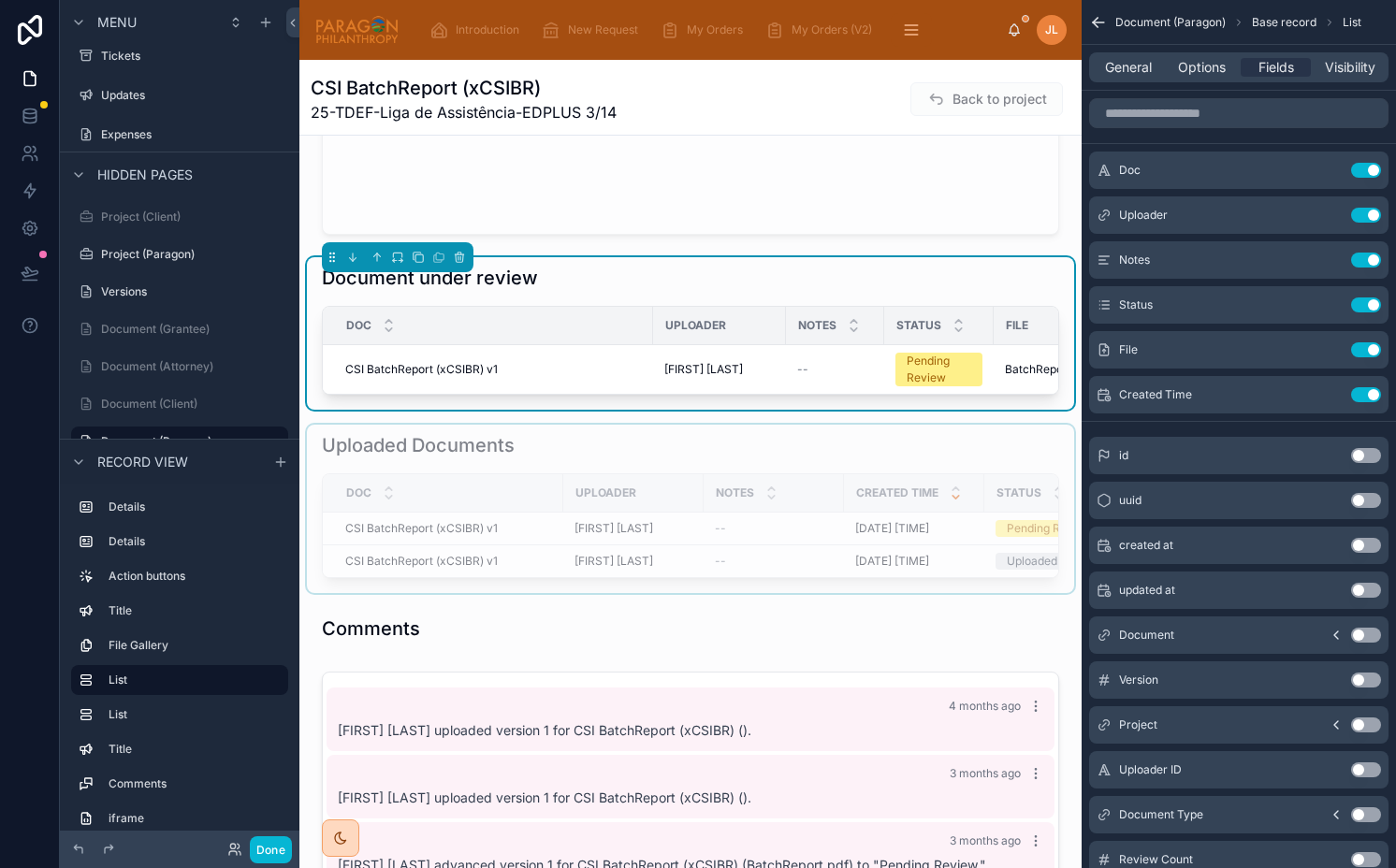 click at bounding box center [691, 509] 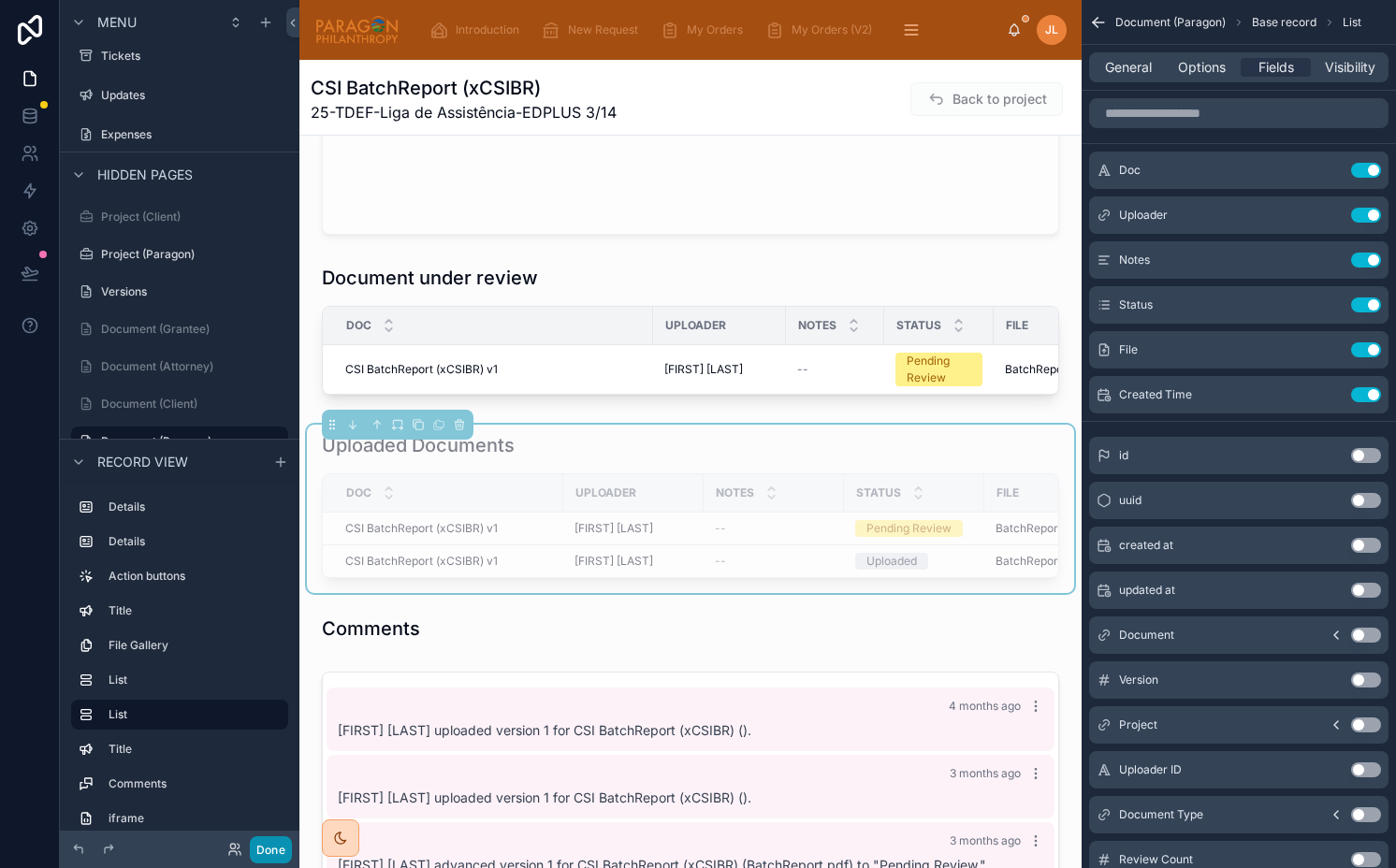 click on "Done" at bounding box center (270, 849) 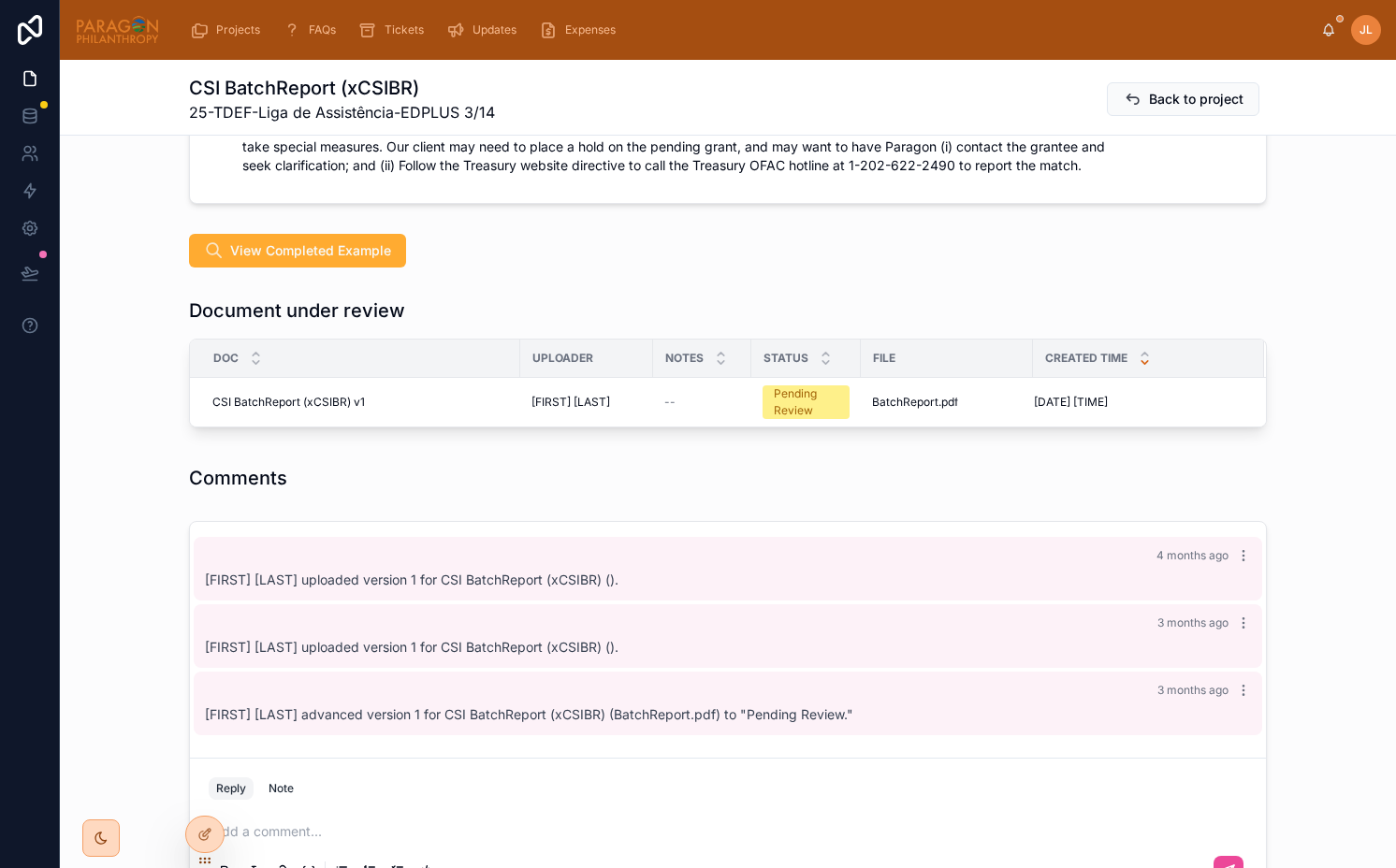scroll, scrollTop: 3100, scrollLeft: 0, axis: vertical 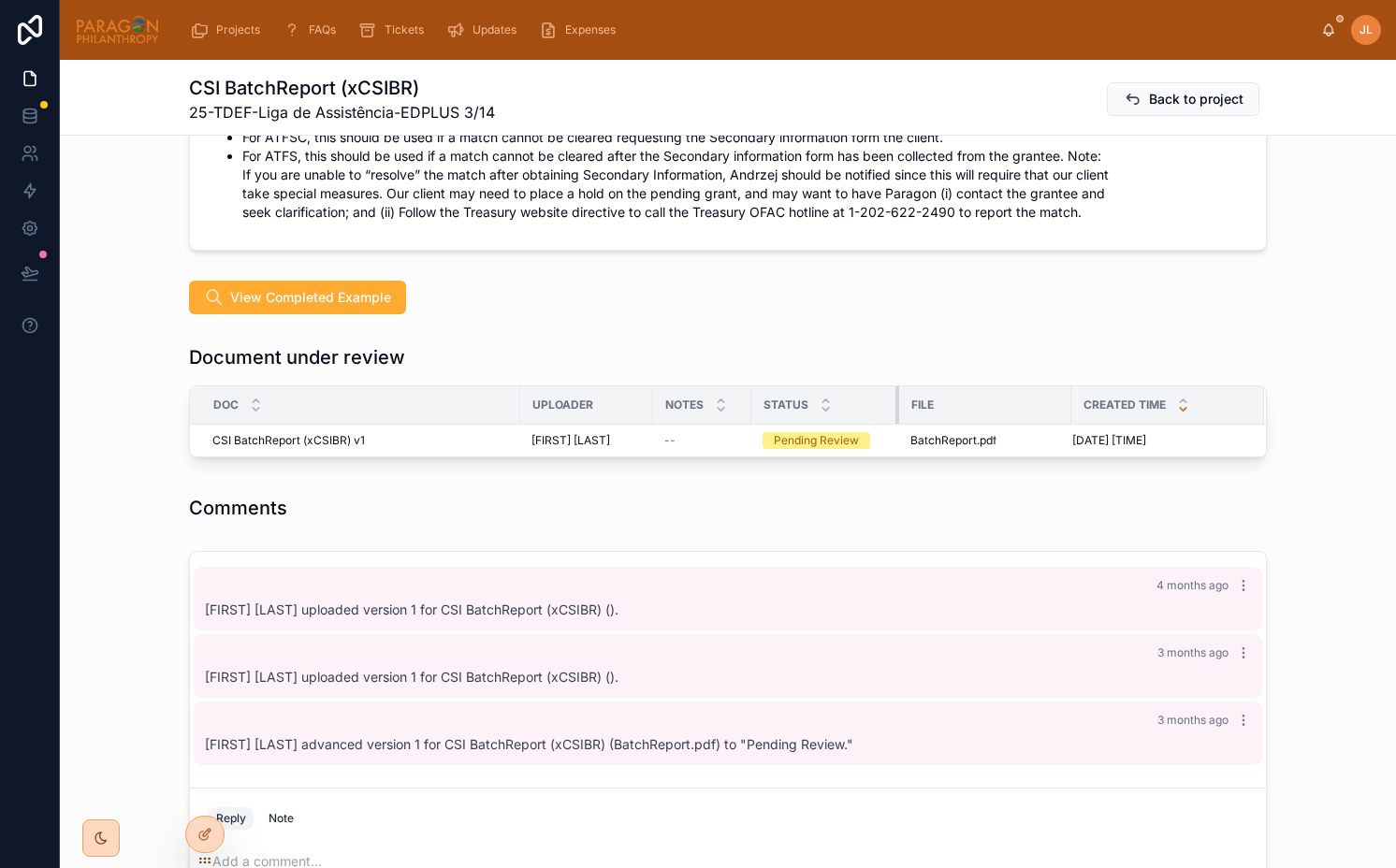 drag, startPoint x: 852, startPoint y: 456, endPoint x: 891, endPoint y: 456, distance: 39 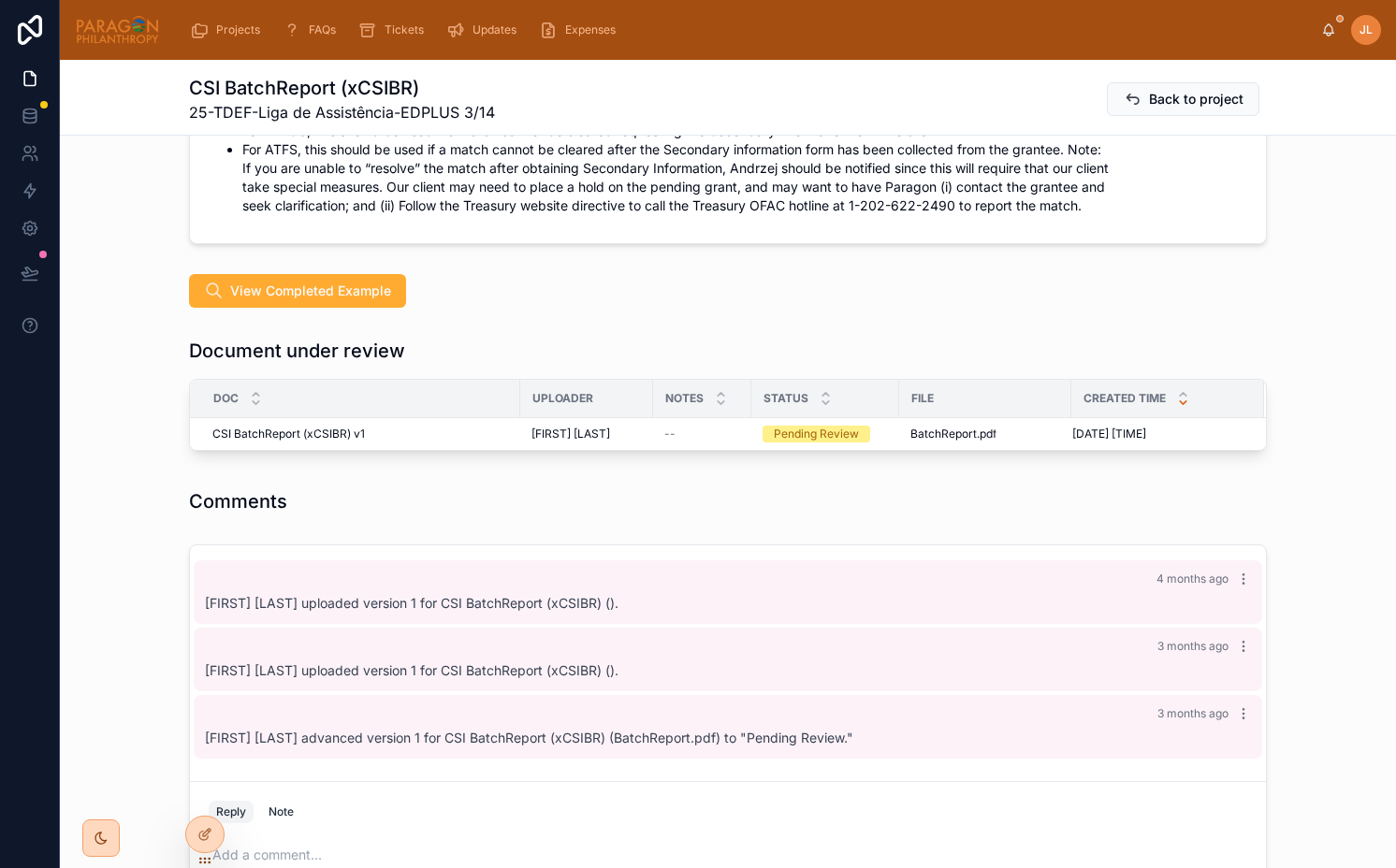 scroll, scrollTop: 3123, scrollLeft: 0, axis: vertical 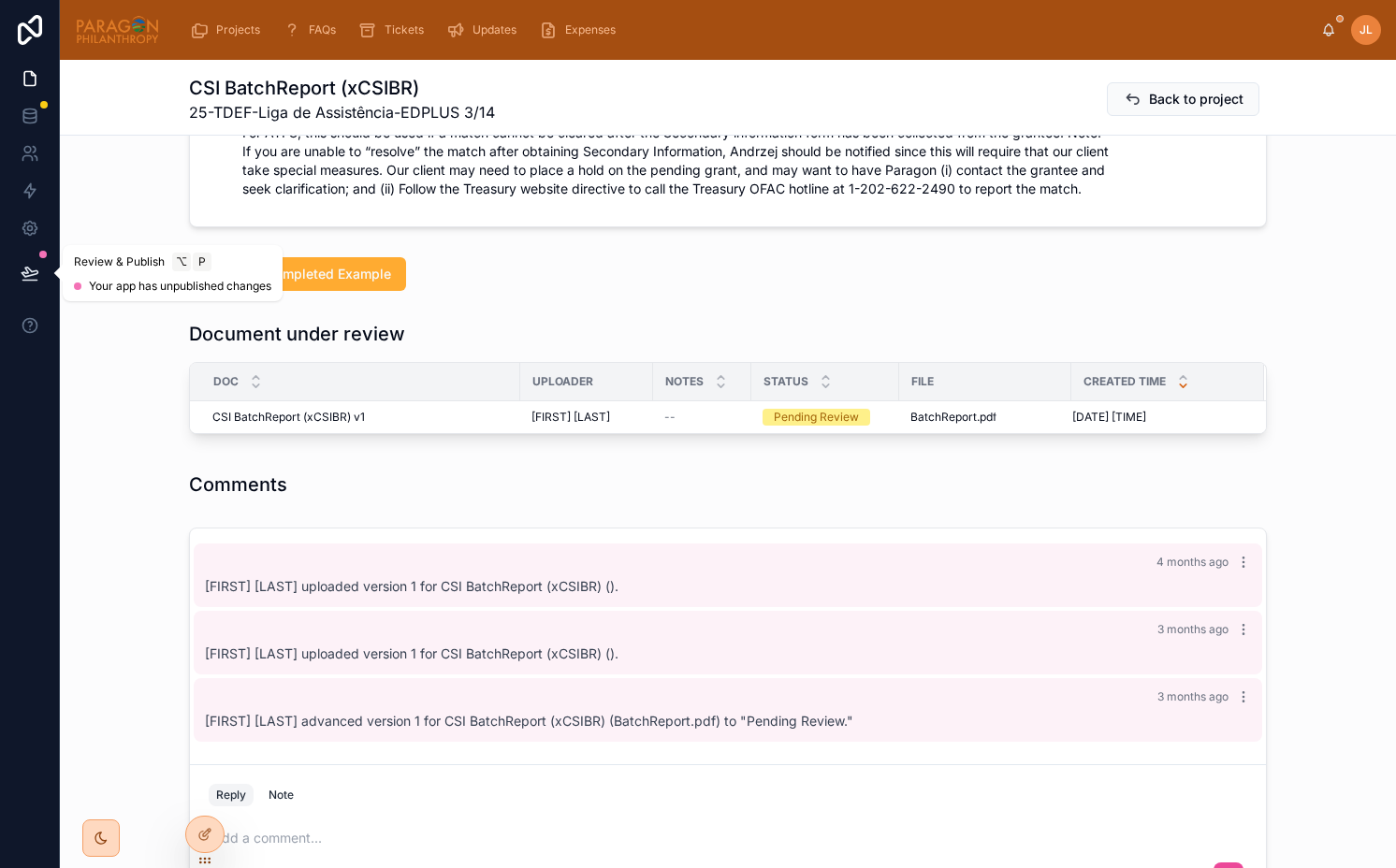 click at bounding box center (30, 273) 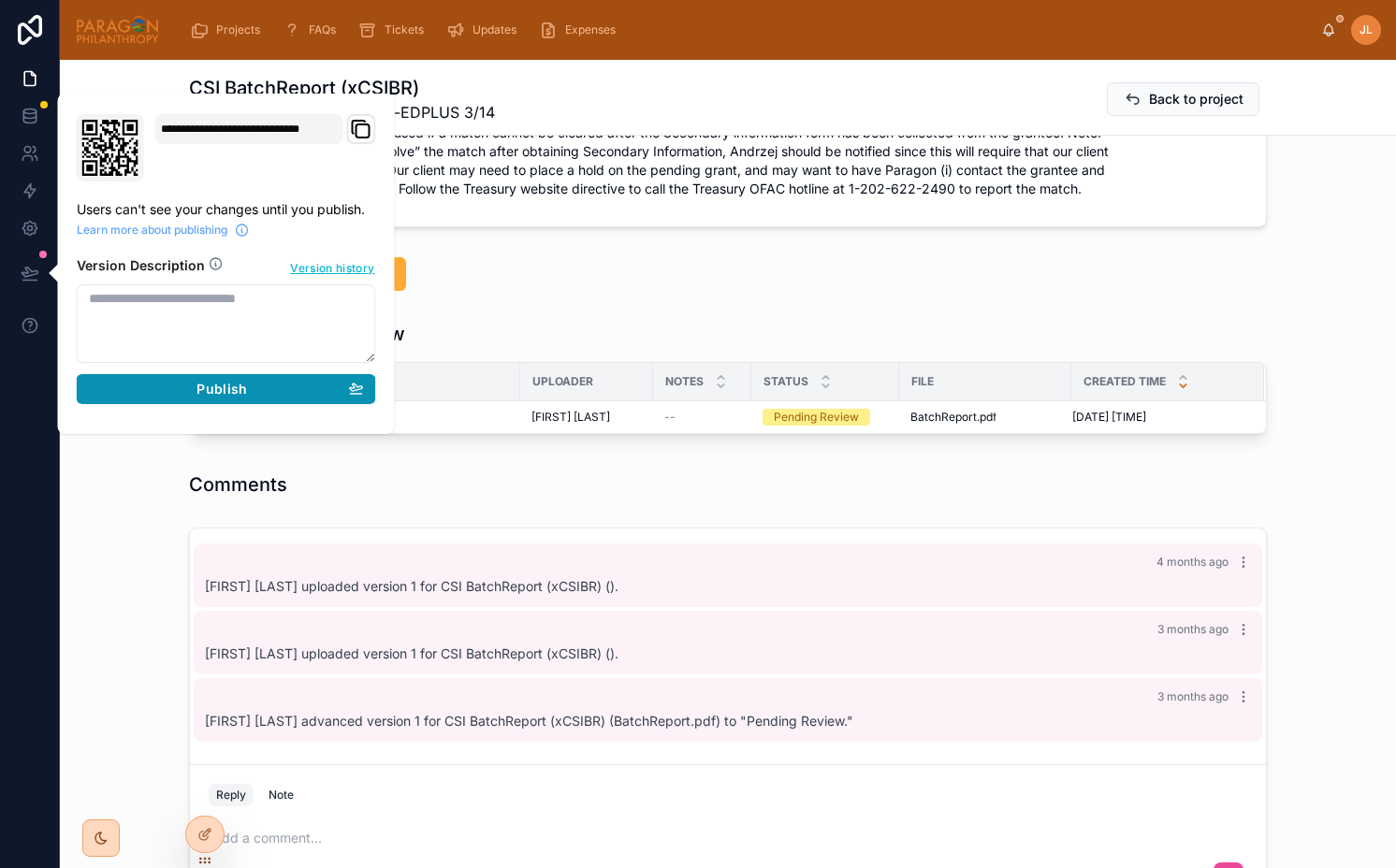 click on "Publish" at bounding box center (226, 389) 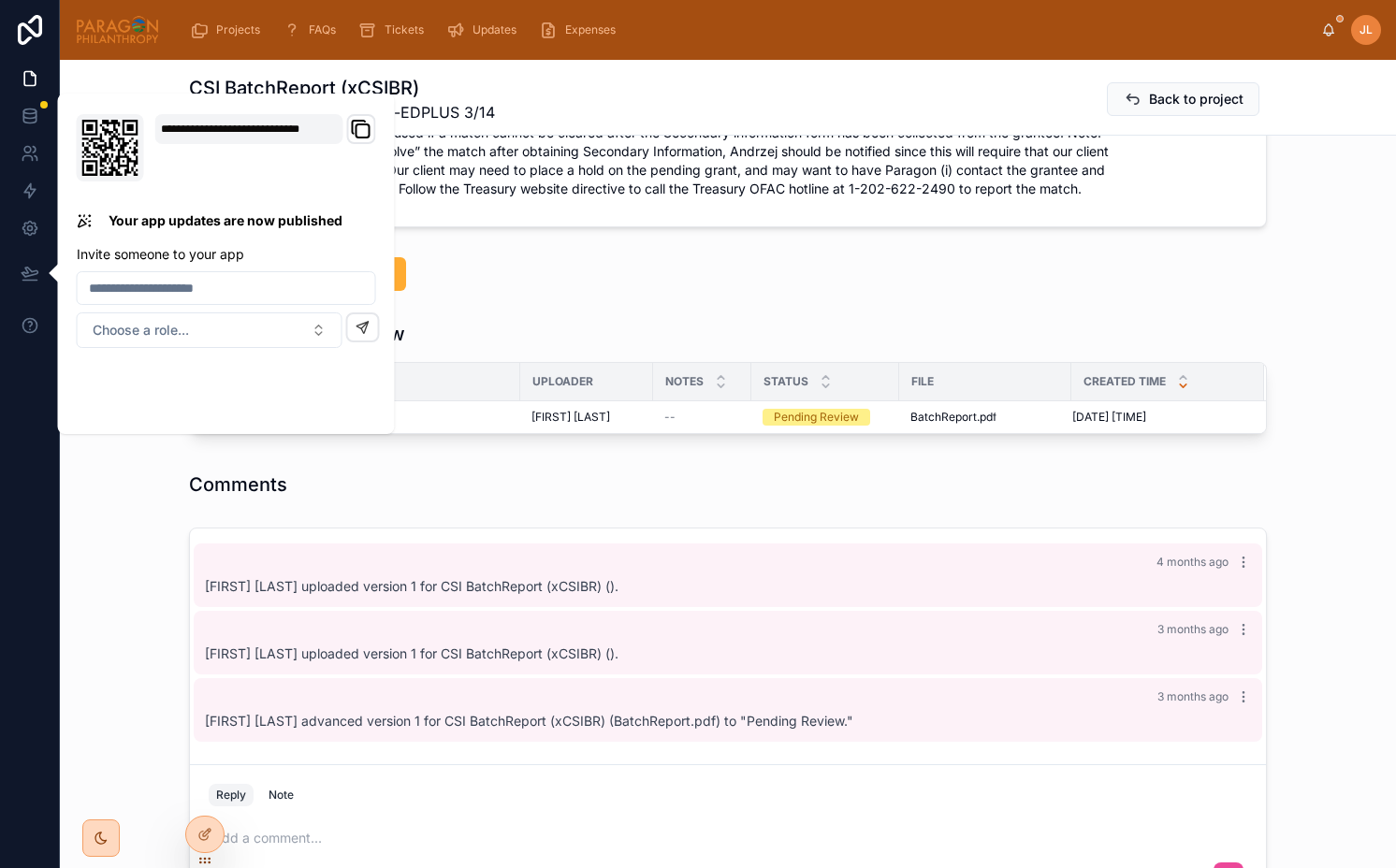 click on "Status Pending Review Description The CSI BatchReport refers to the PDF report generated by CSI WatchDog, which displays any matches found from a project CSV file. Instructions -- Internal Instructions Run the search: Navigate to CSI Home Page Login with your credentials: (reach out to [FIRST] for assistance if needed) Click on top left menu bar Select “Screen a Batch File" For “Batch Settings,” select “Batch Screening” For “Batch Source,” click "Choose File" and upload the .csv file named with the Project ID, which includes the names to screen For “Batch Name,” enter the Project ID exactly (e.g. [NUMBER] [NAME] [NAME] [DATE]) Verify that “Mapped Entity Fields.” has appropriate settings. If anything seems to have changed notify [FIRST] or [FIRST]               Do not change any of the default settings. For example, “Search Street Address” should remain “On”; and threshold should remain "[NUMBER]" Click “Process” at the bottom:  Details: Details: Details:" at bounding box center (728, -1169) 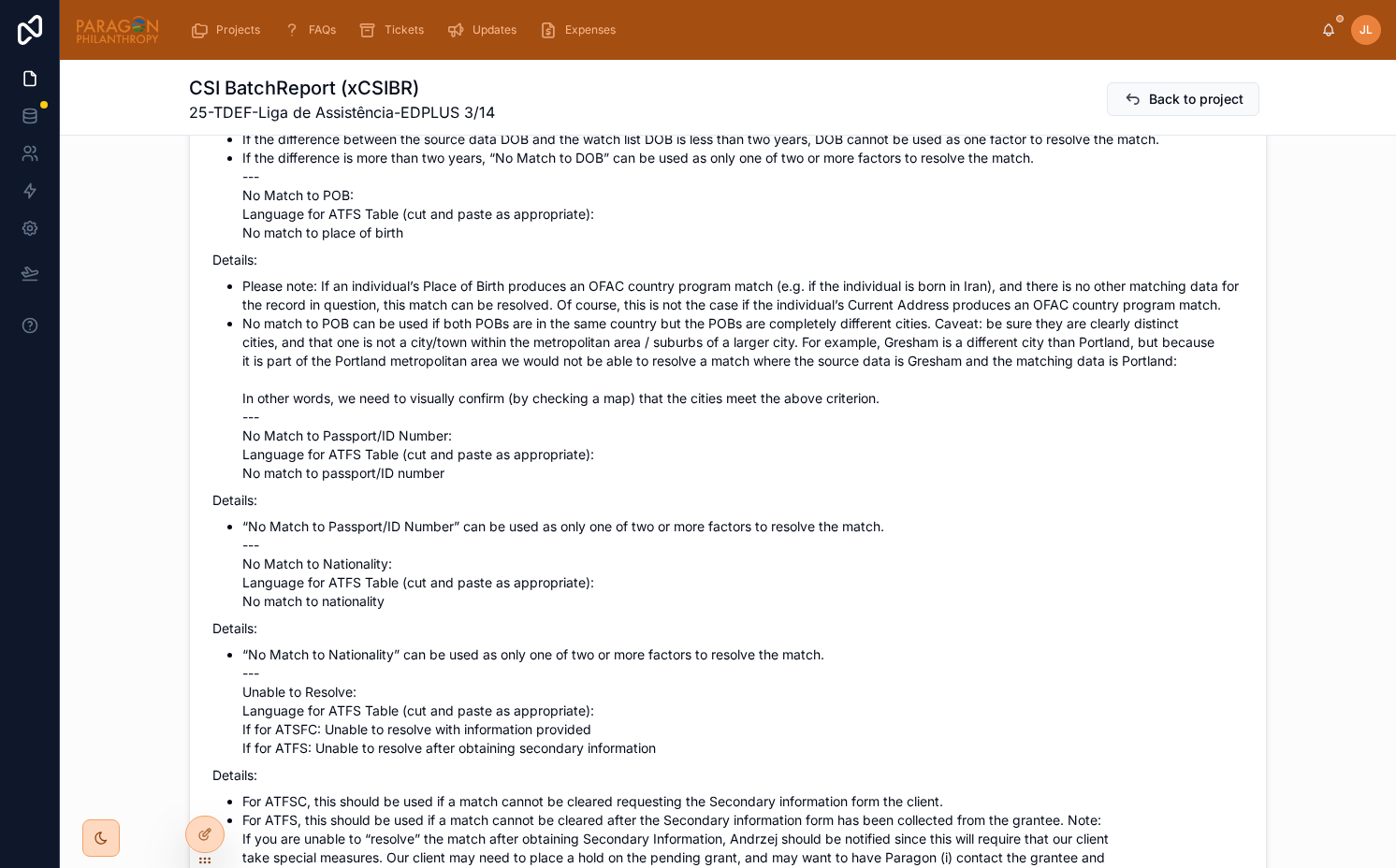 scroll, scrollTop: 2202, scrollLeft: 0, axis: vertical 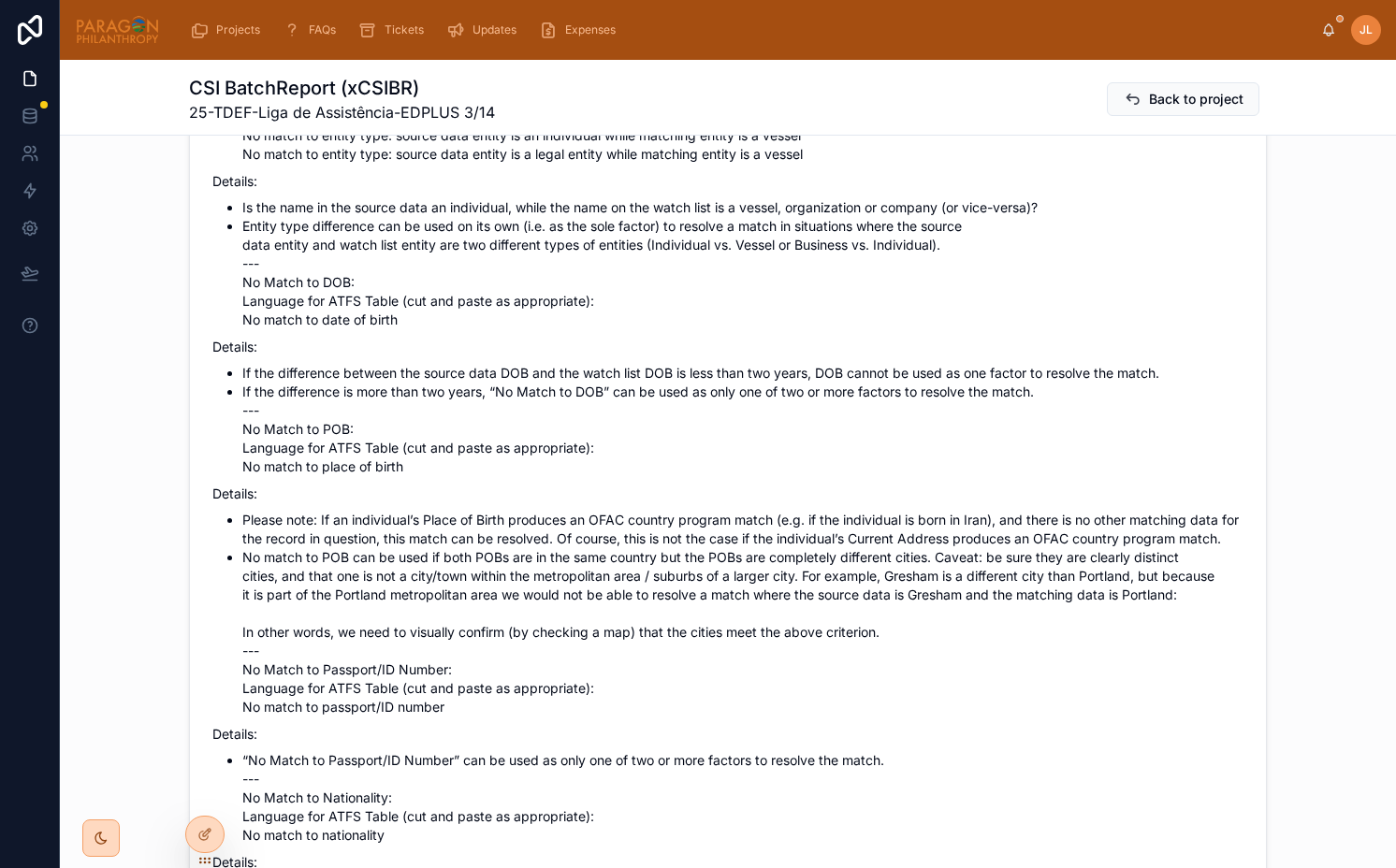 click on "Entity type difference can be used on its own (i.e. as the sole factor) to resolve a match in situations where the source data entity and watch list entity are two different types of entities (Individual vs. Vessel or Business vs. Individual).
---
No Match to DOB:
Language for ATFS Table (cut and paste as appropriate):
No match to date of birth" at bounding box center (743, 273) 